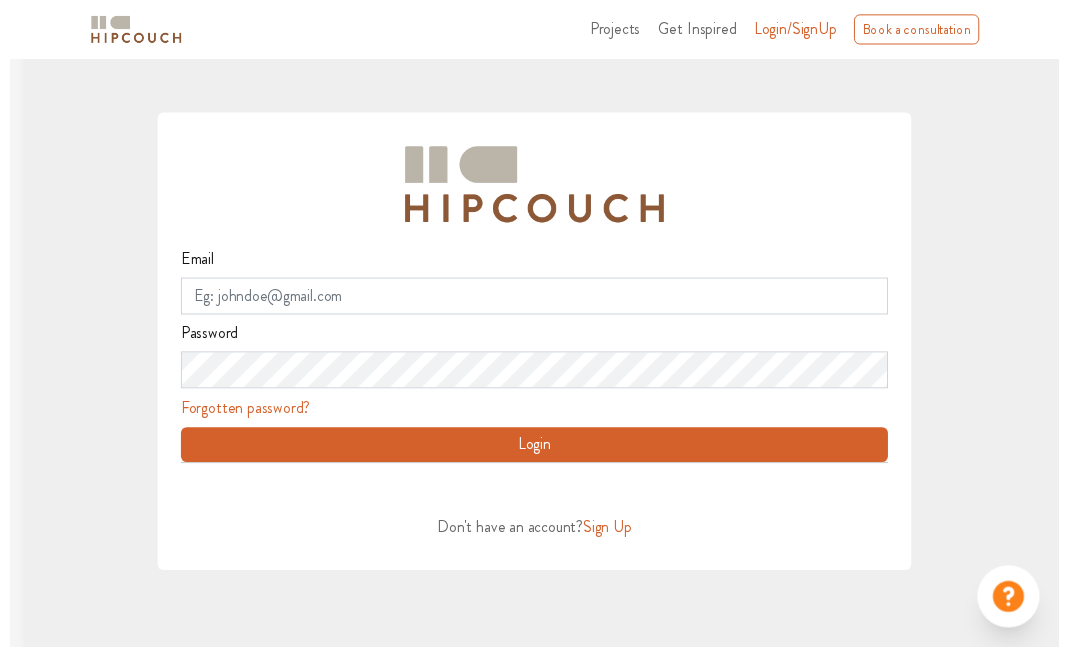 scroll, scrollTop: 53, scrollLeft: 0, axis: vertical 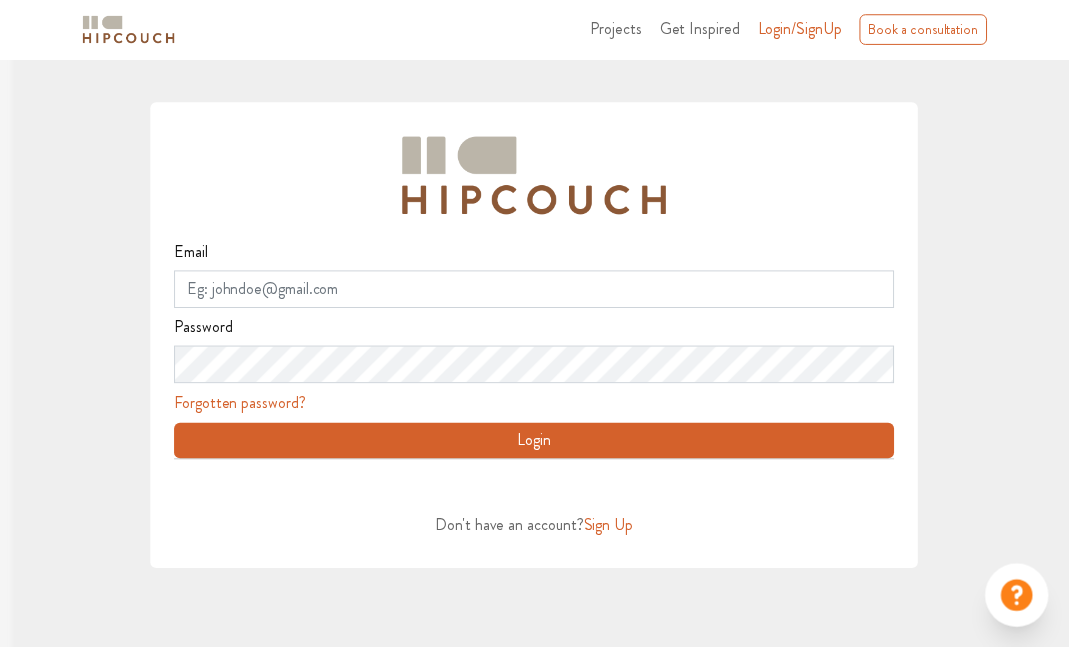click at bounding box center [359, 493] 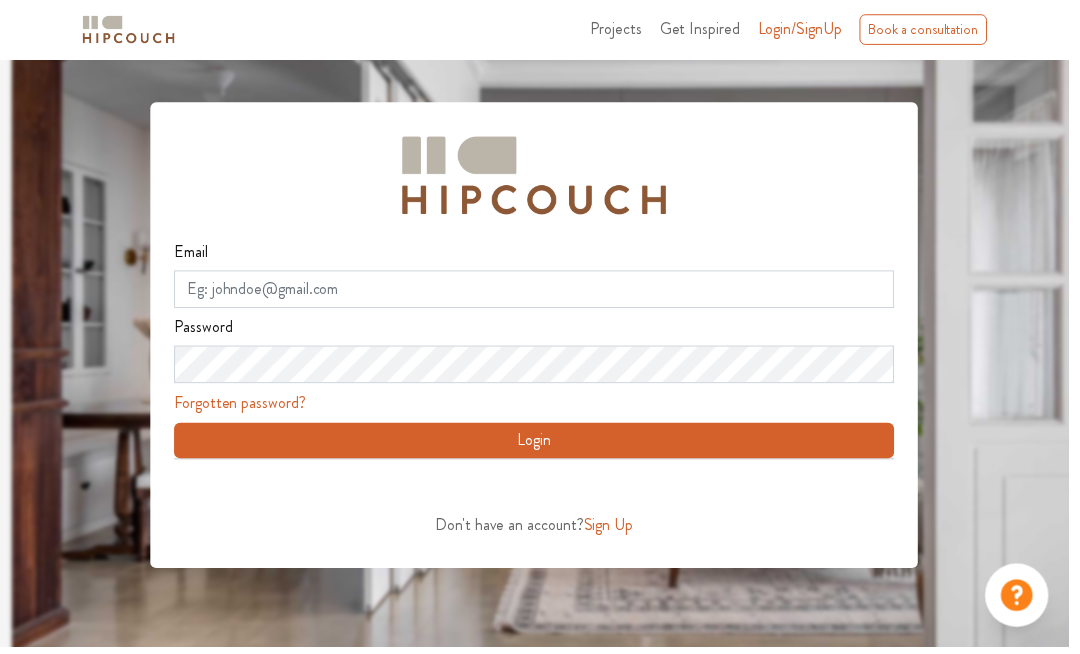 click on "Sign Up" at bounding box center (615, 530) 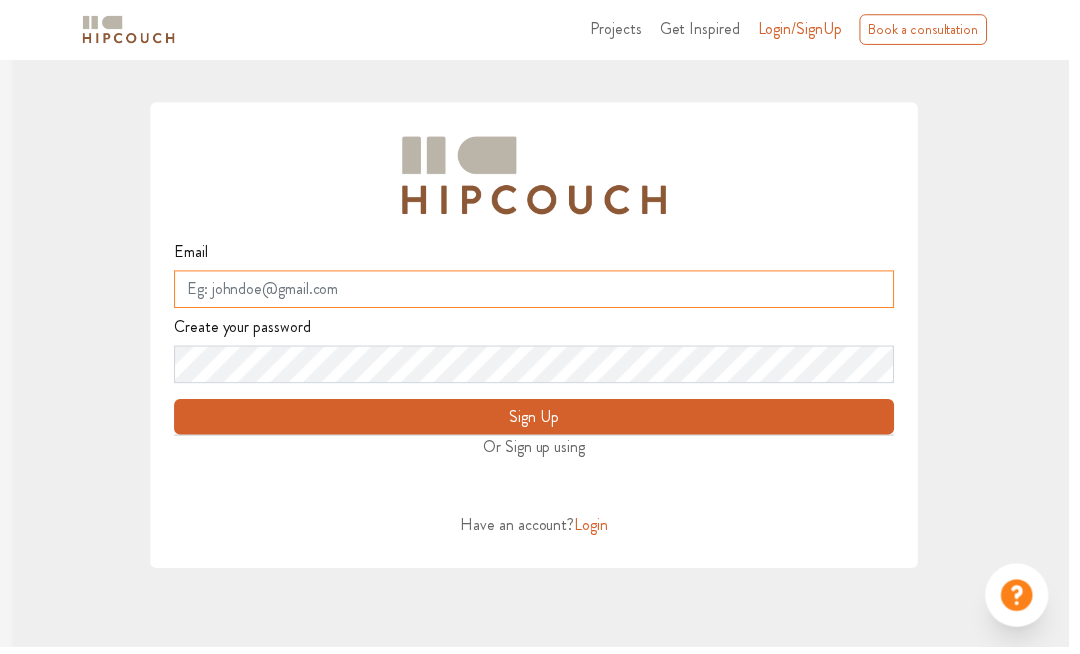 click on "Email" at bounding box center (540, 293) 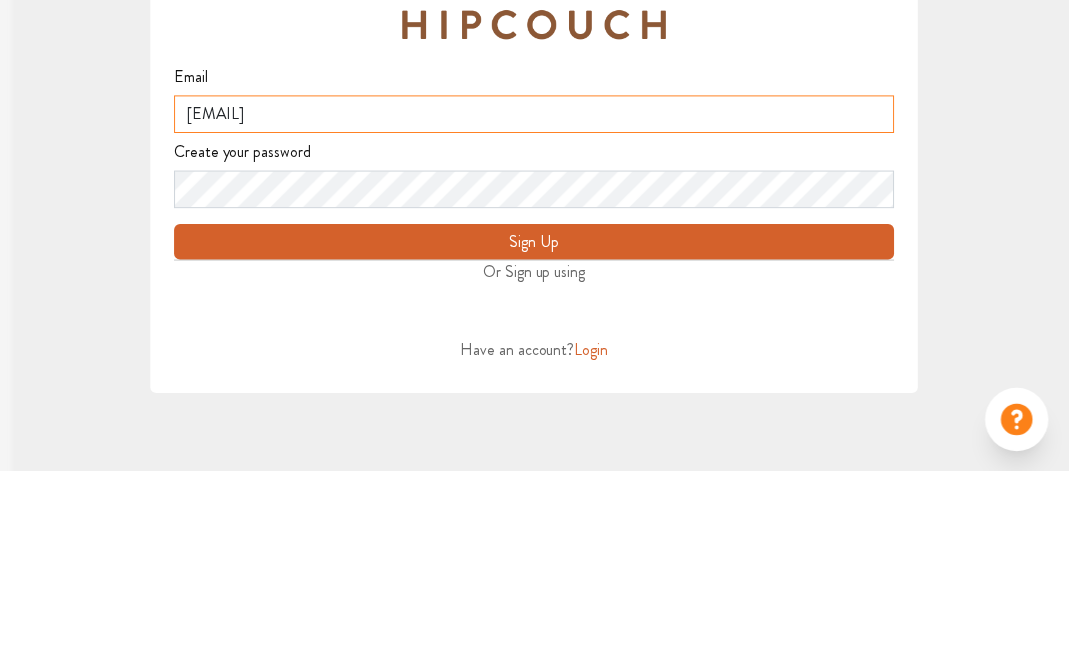 type on "tanvi.design10@gmail.com" 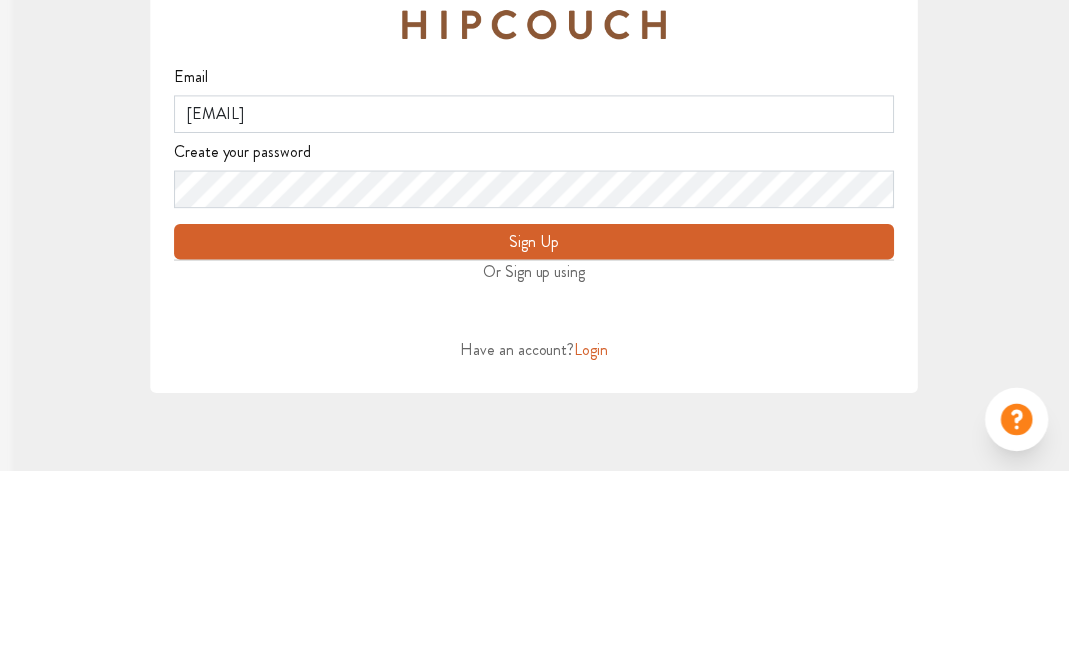 click on "Sign Up" at bounding box center (540, 422) 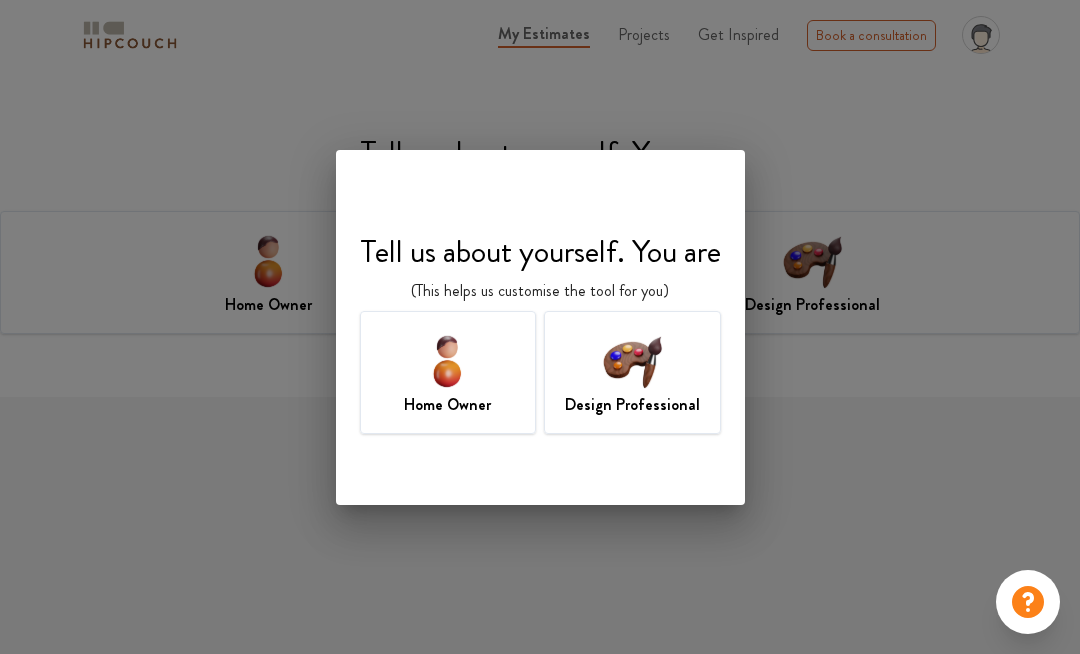 scroll, scrollTop: 0, scrollLeft: 0, axis: both 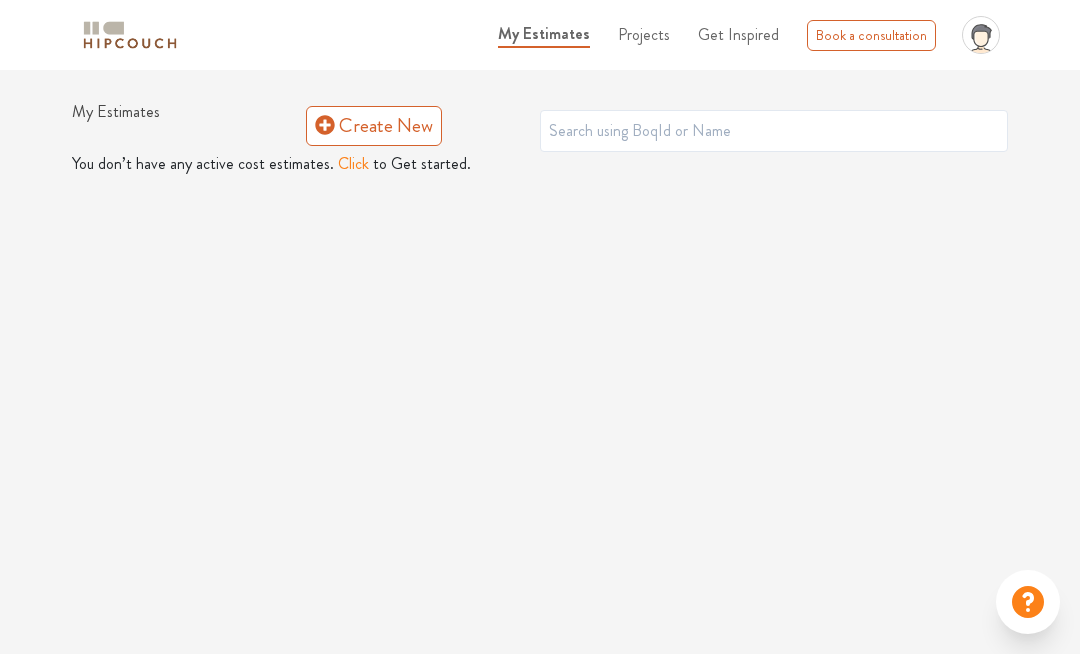 click on "Create New" at bounding box center [374, 126] 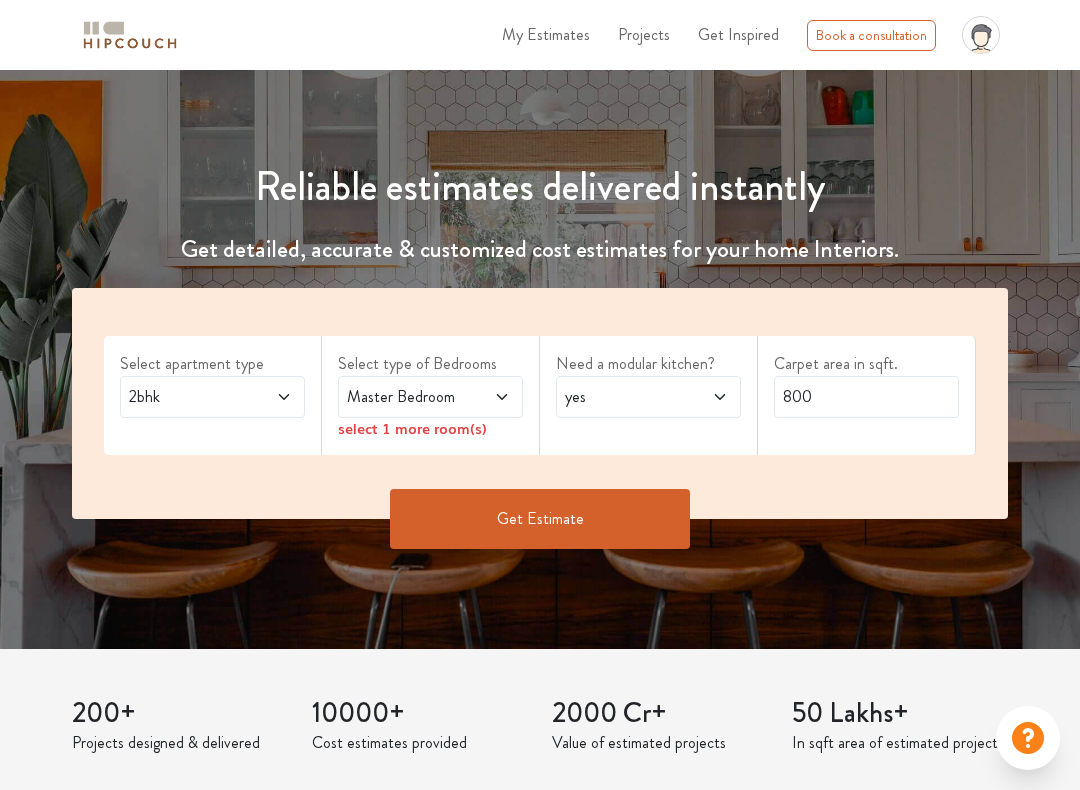 scroll, scrollTop: 149, scrollLeft: 0, axis: vertical 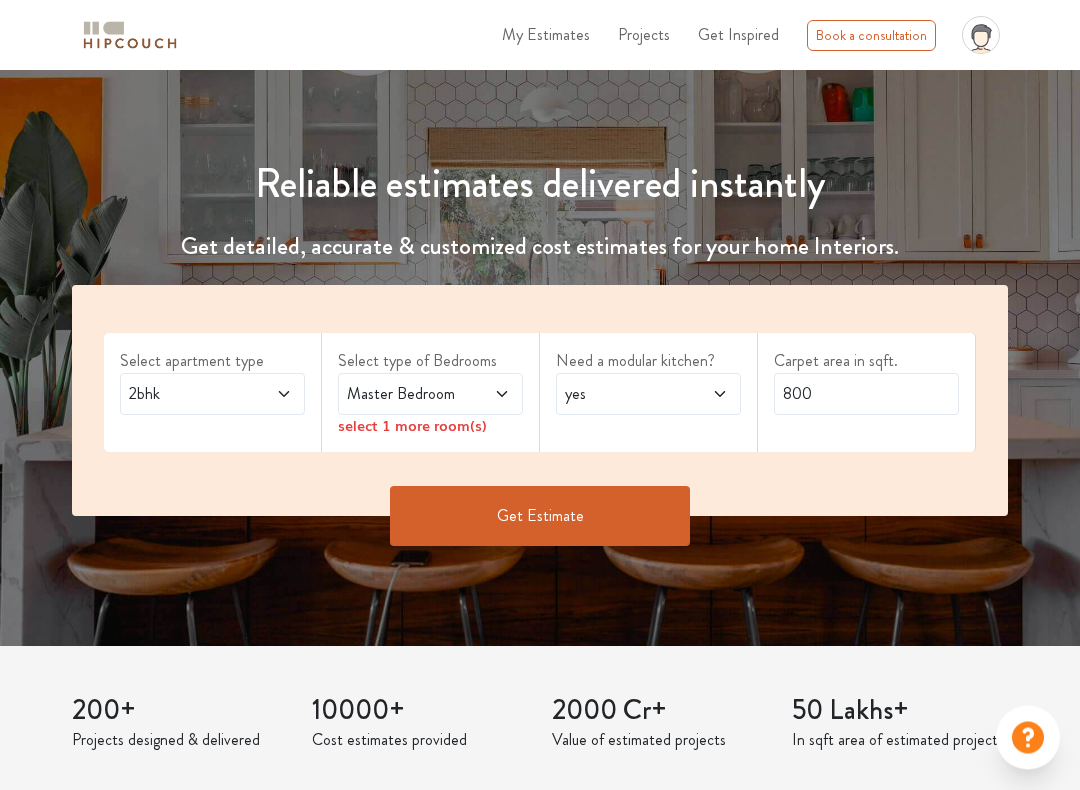 click at bounding box center (271, 395) 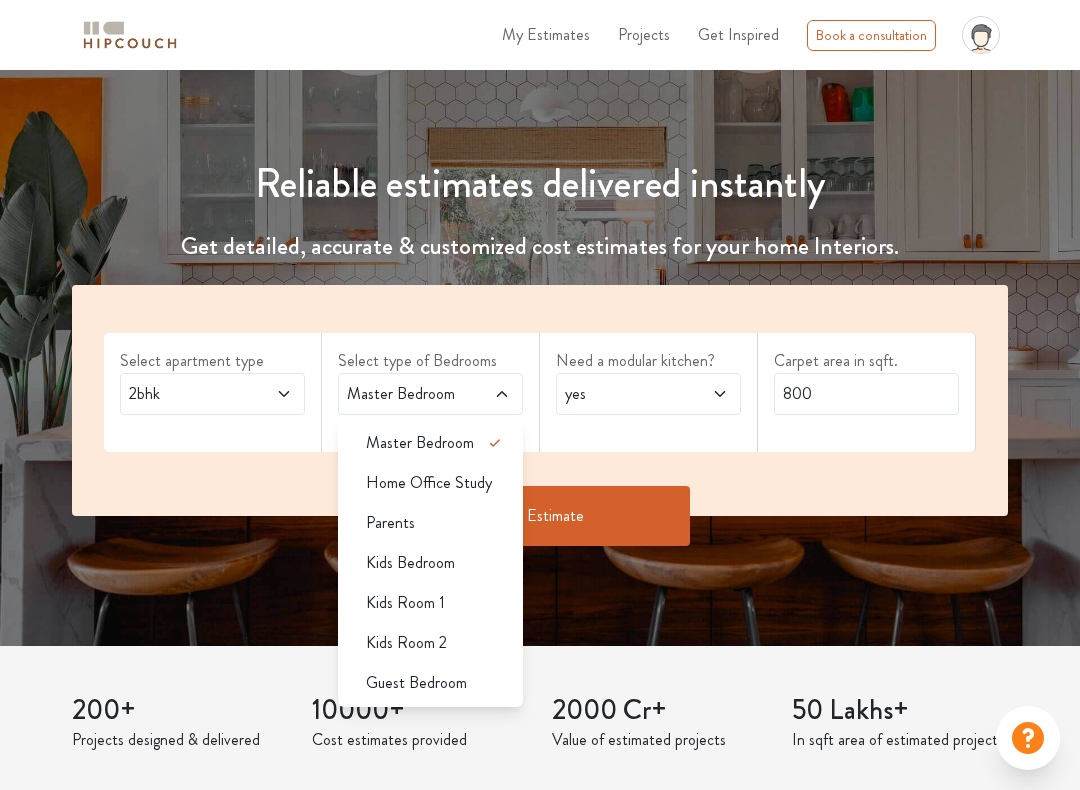 click on "Parents" at bounding box center (436, 443) 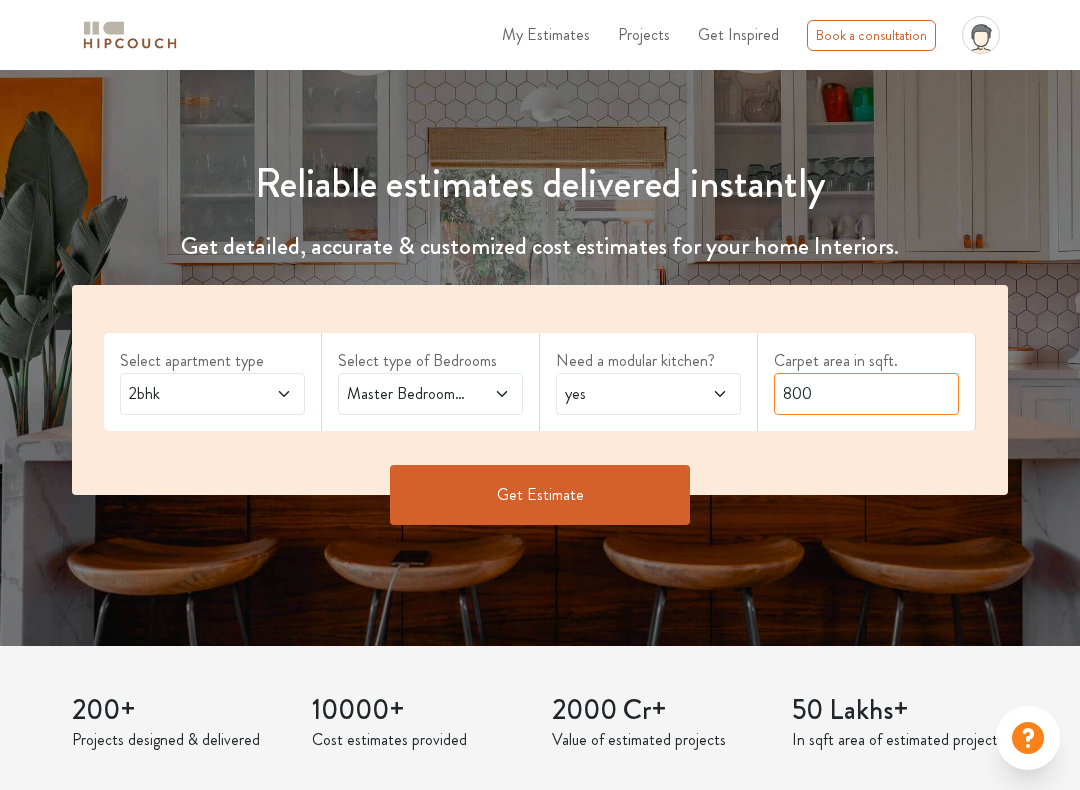 click on "800" at bounding box center [866, 394] 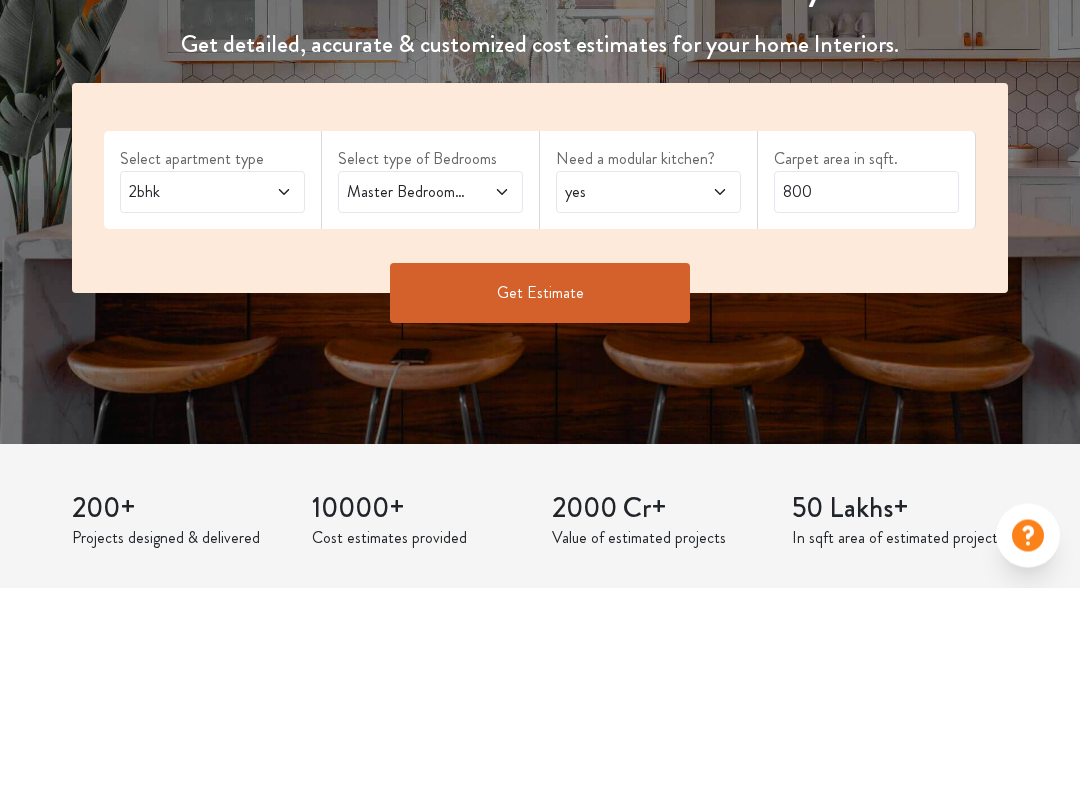 click on "Carpet area in sqft. 800" at bounding box center (867, 383) 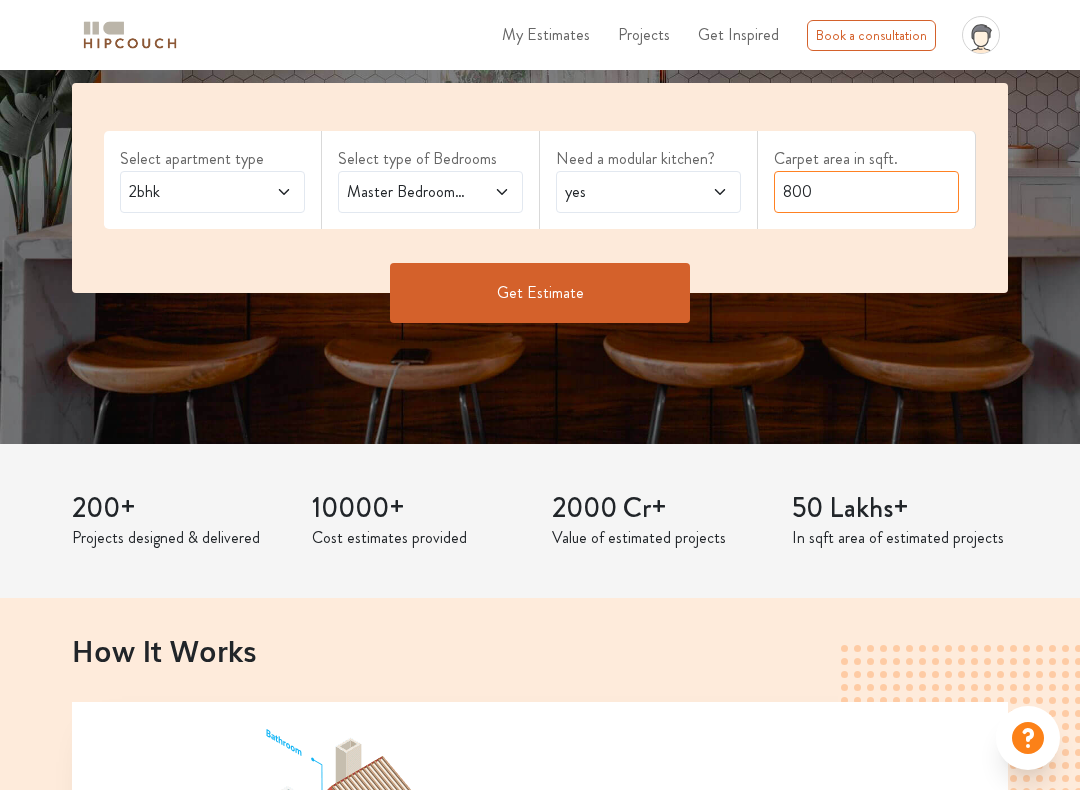 click on "800" at bounding box center [866, 192] 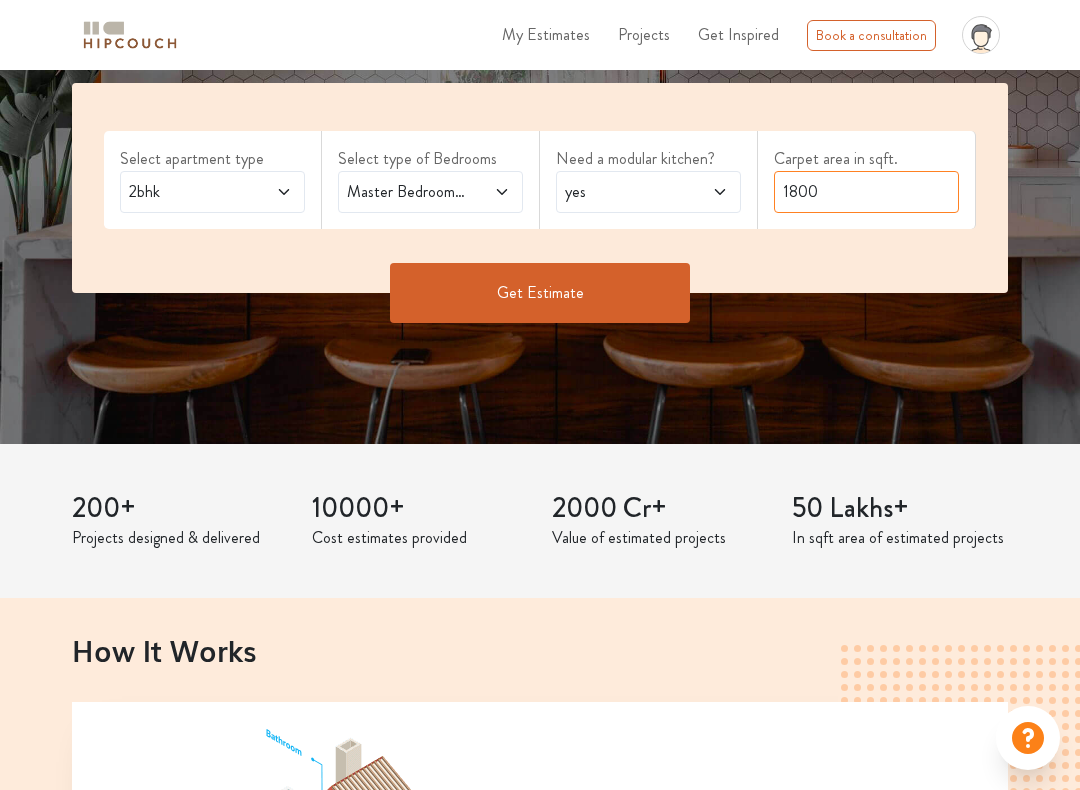 type on "1800" 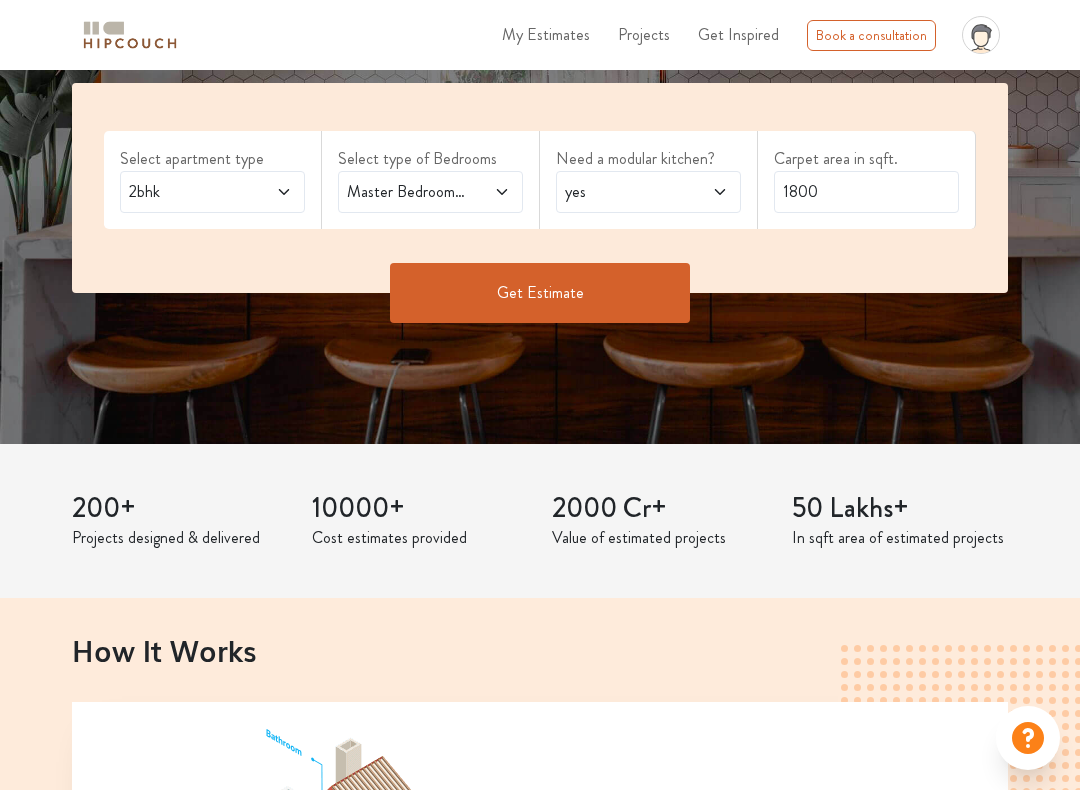 click on "Get Estimate" at bounding box center (540, 293) 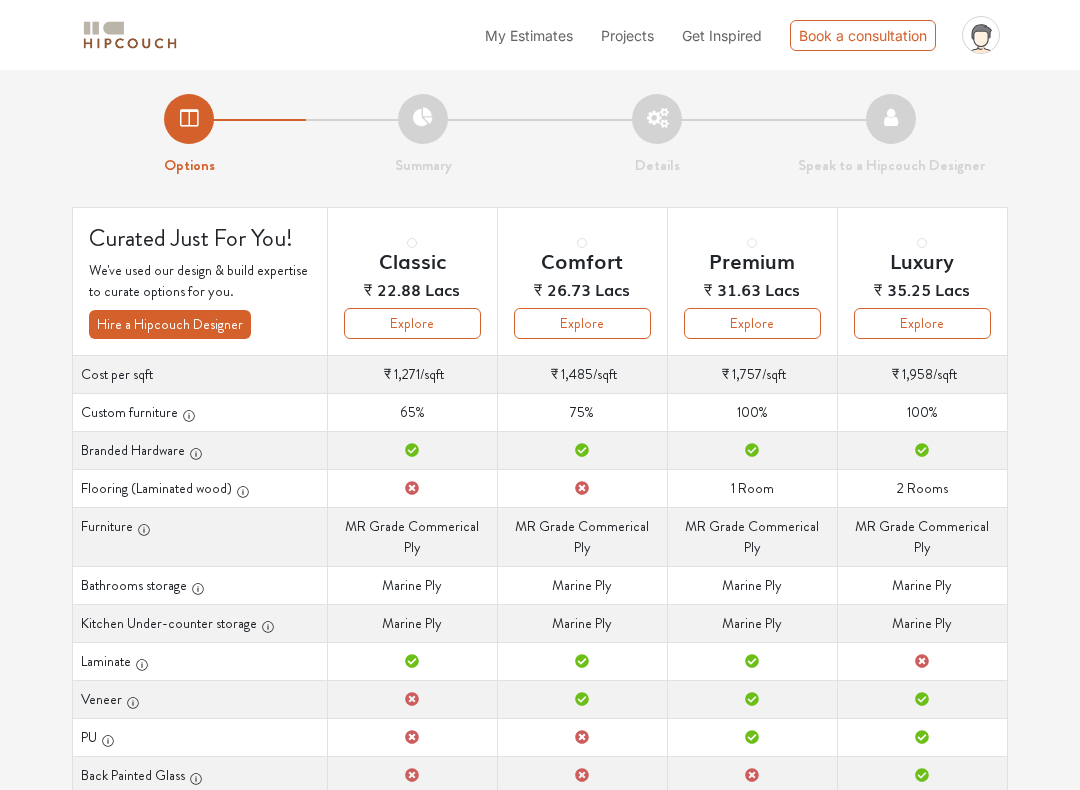 scroll, scrollTop: 26, scrollLeft: 0, axis: vertical 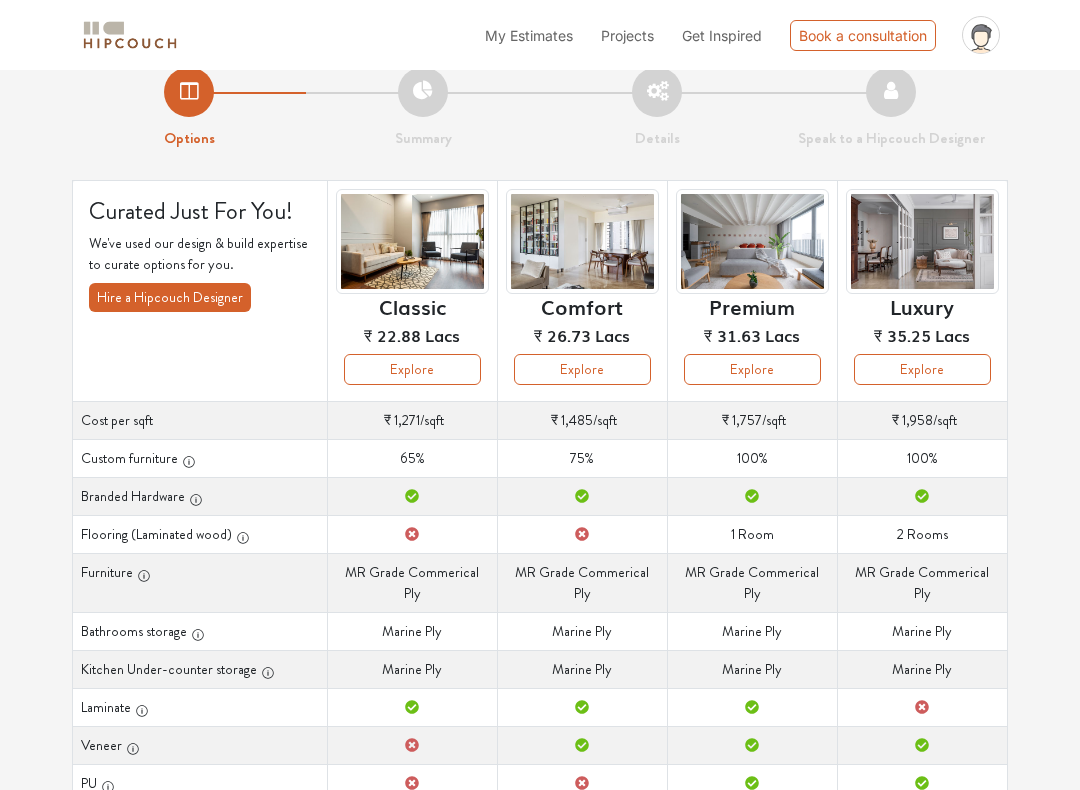click on "Explore" at bounding box center [412, 370] 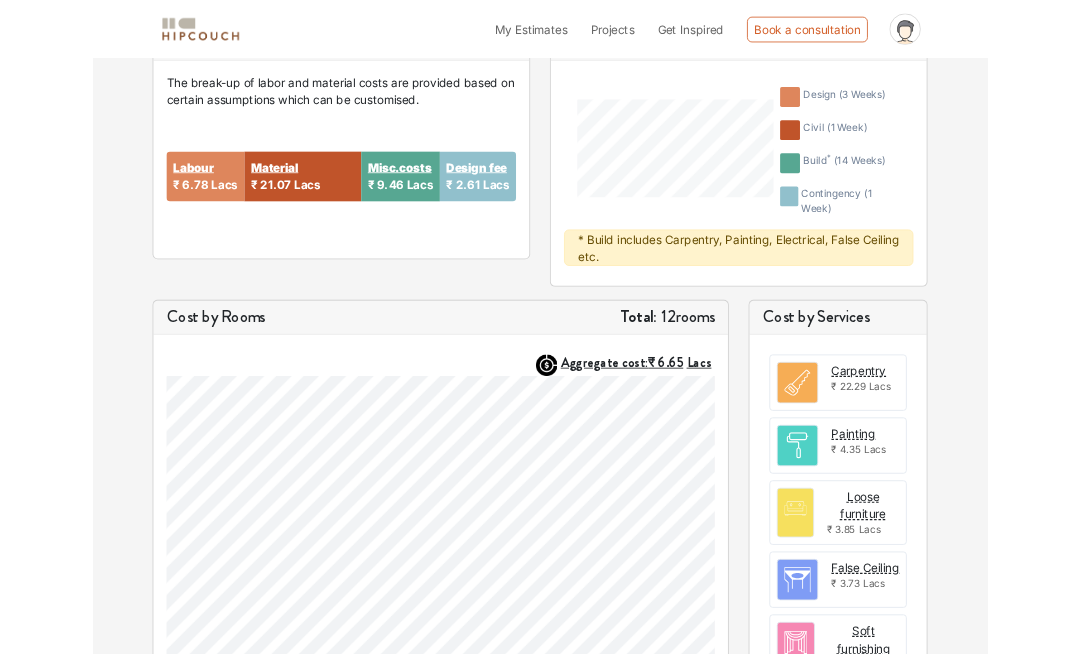 scroll, scrollTop: 0, scrollLeft: 0, axis: both 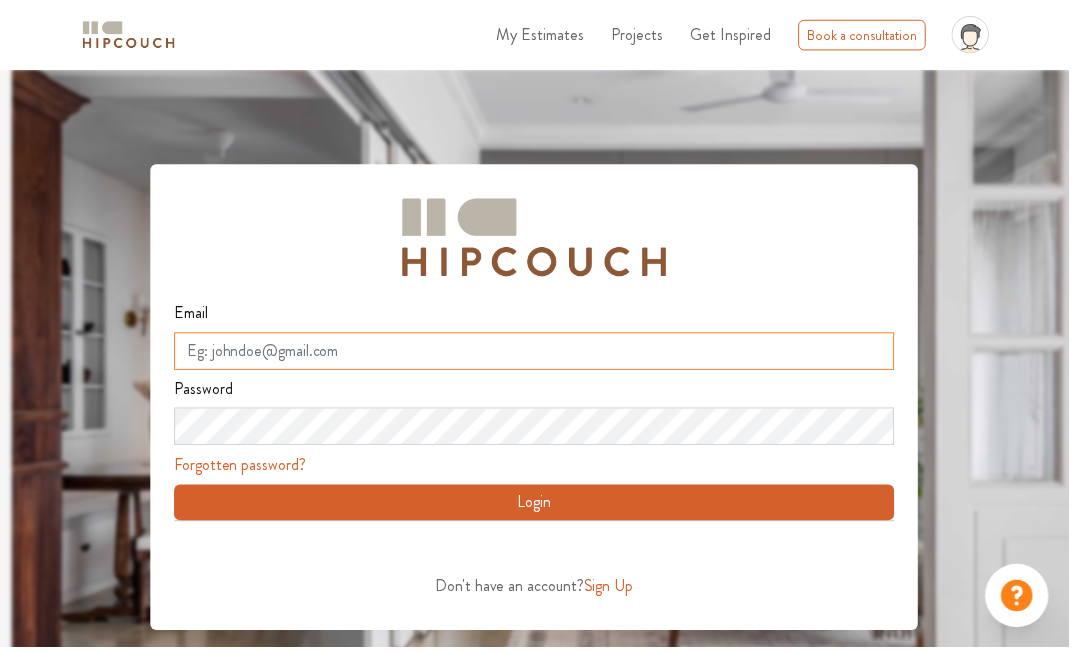 click on "Email" at bounding box center (540, 355) 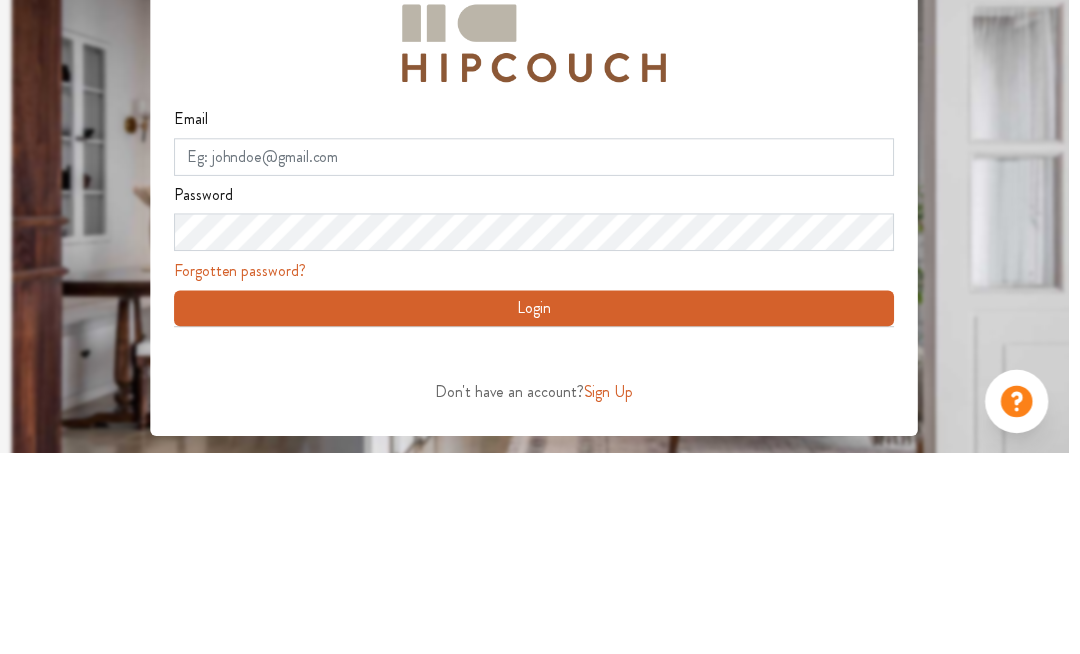 click at bounding box center (552, 397) 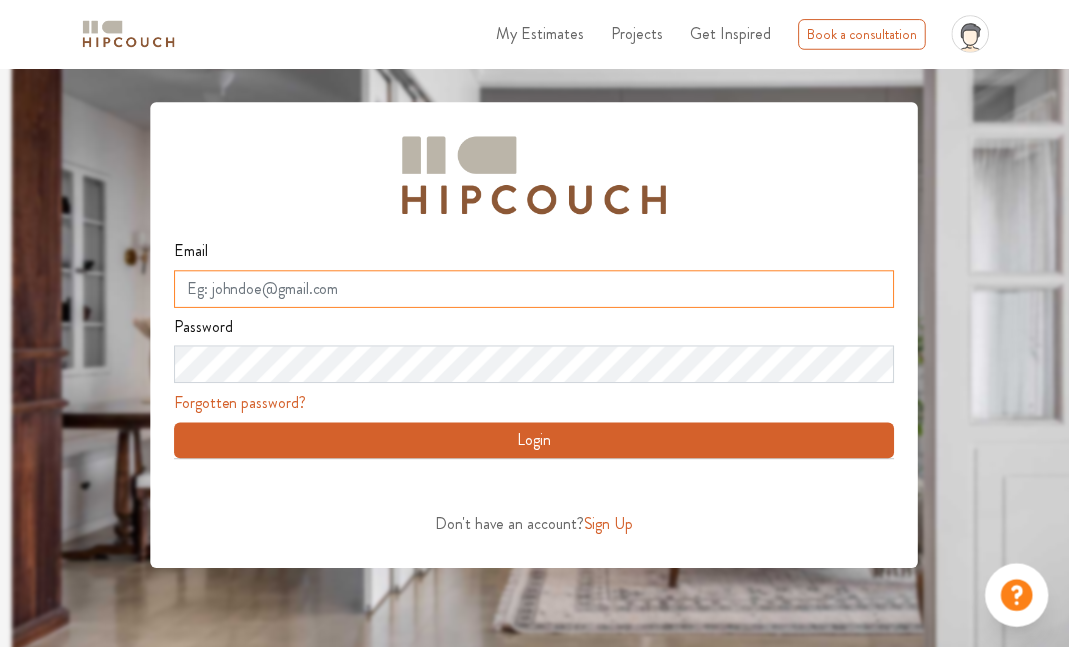 click on "Email" at bounding box center [540, 293] 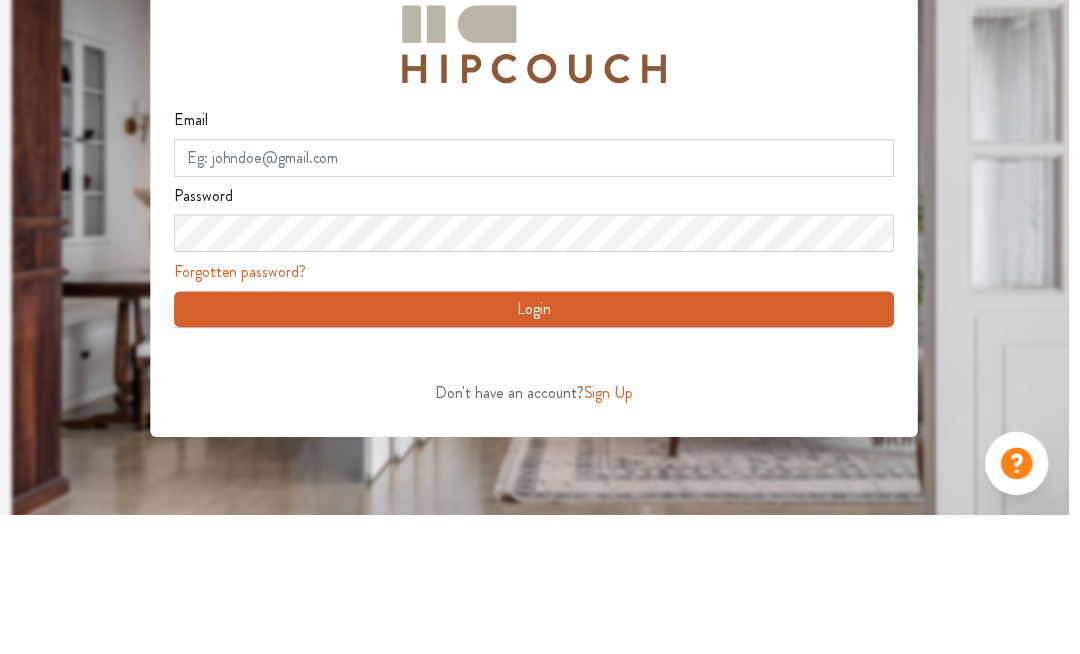 scroll, scrollTop: 62, scrollLeft: 0, axis: vertical 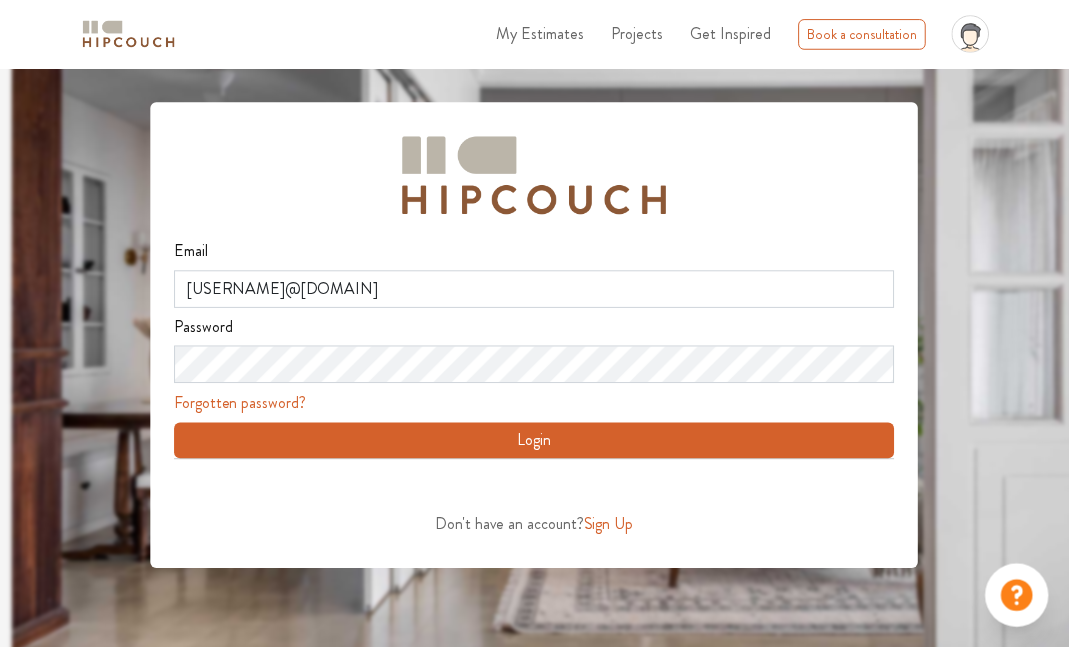 click on "Login" at bounding box center [540, 442] 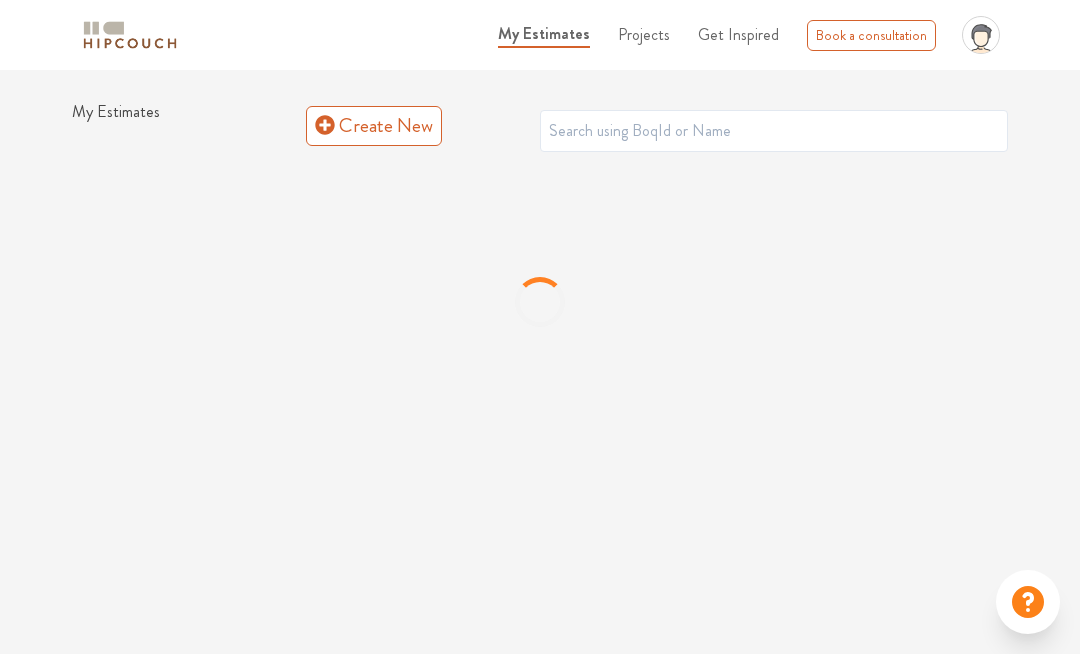 scroll, scrollTop: 0, scrollLeft: 0, axis: both 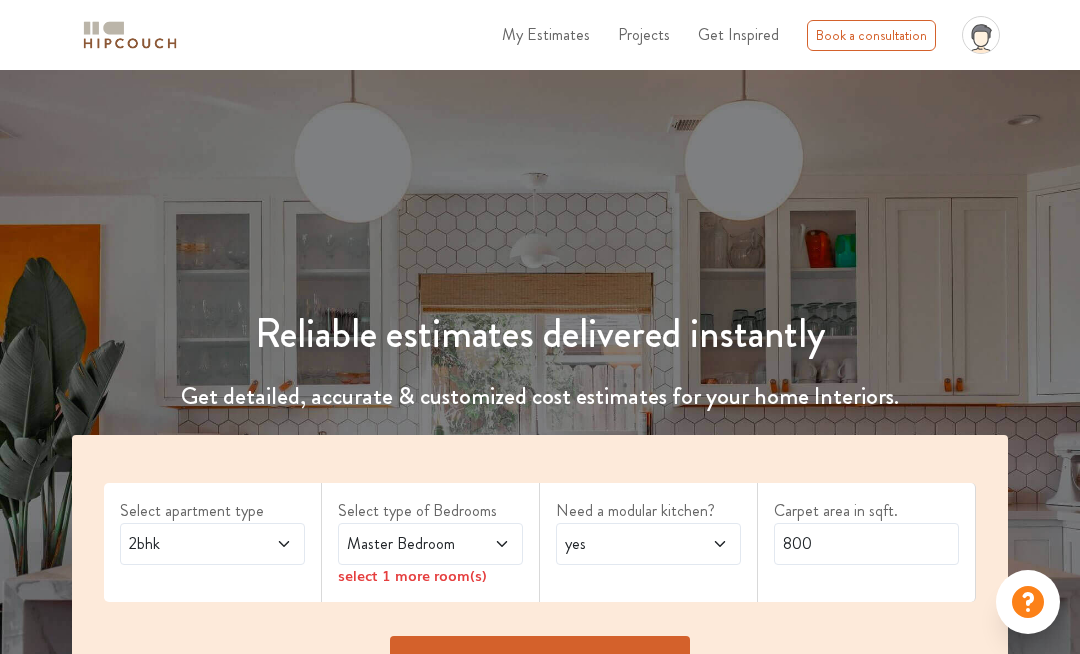 click at bounding box center (284, 544) 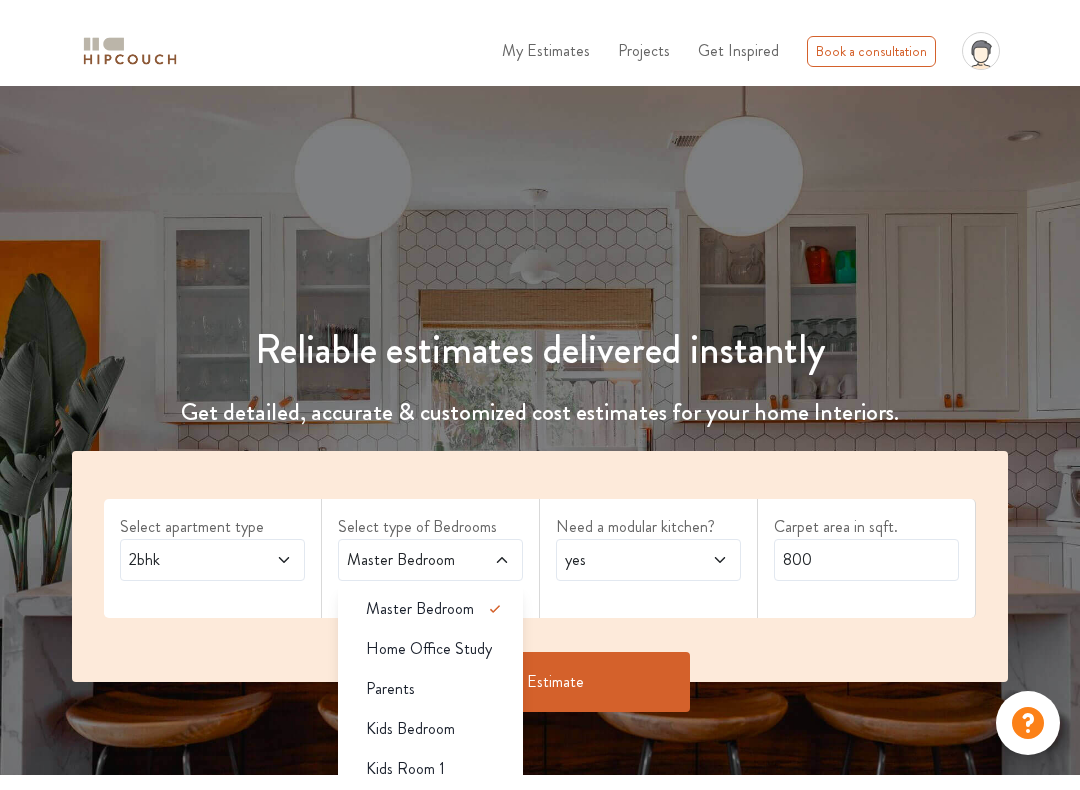 scroll, scrollTop: 14, scrollLeft: 0, axis: vertical 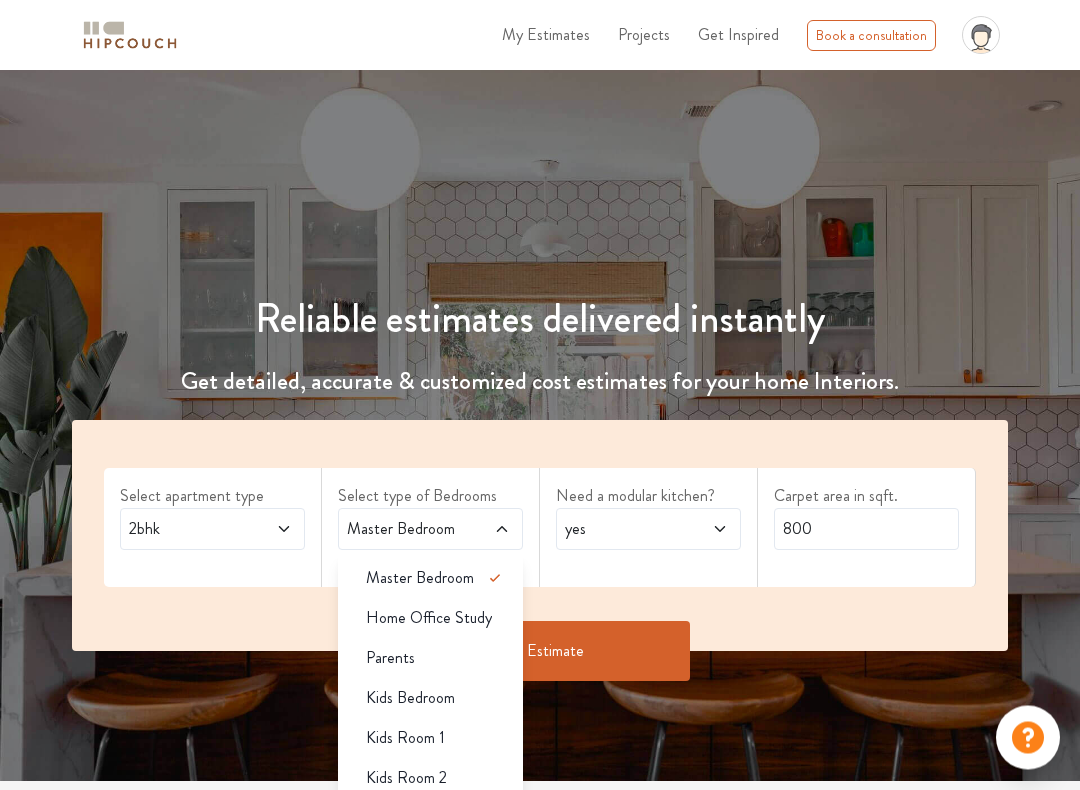 click on "Parents" at bounding box center [436, 579] 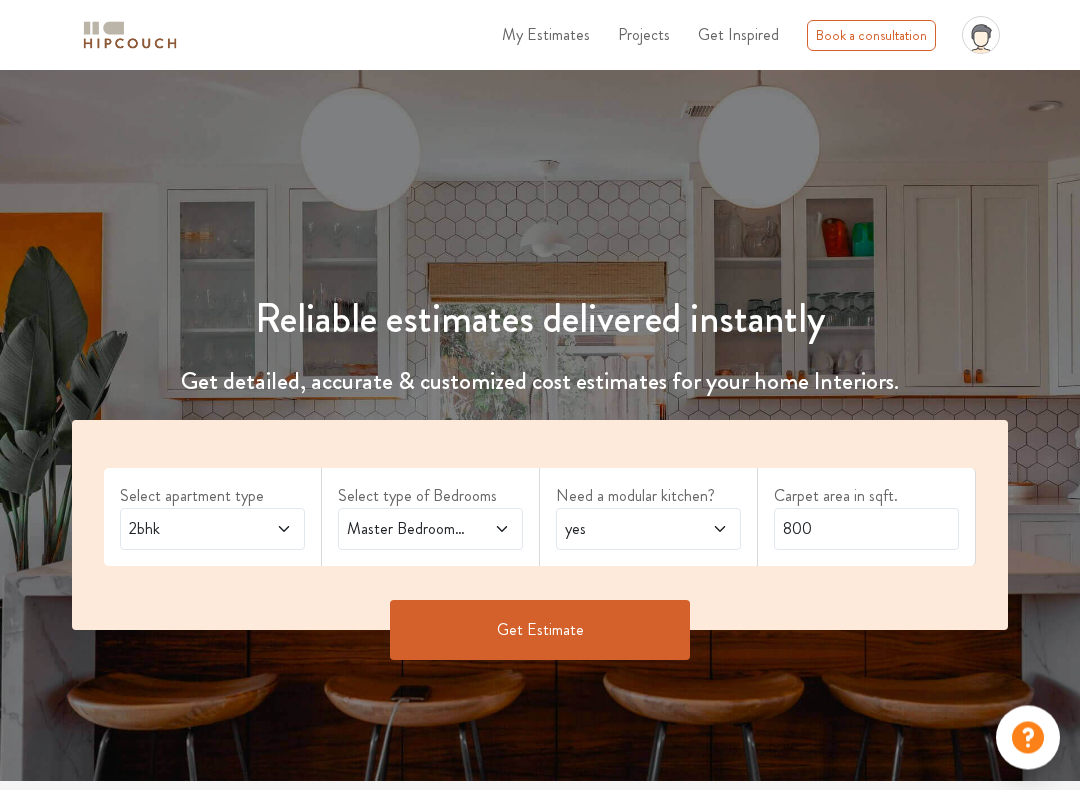 scroll, scrollTop: 15, scrollLeft: 0, axis: vertical 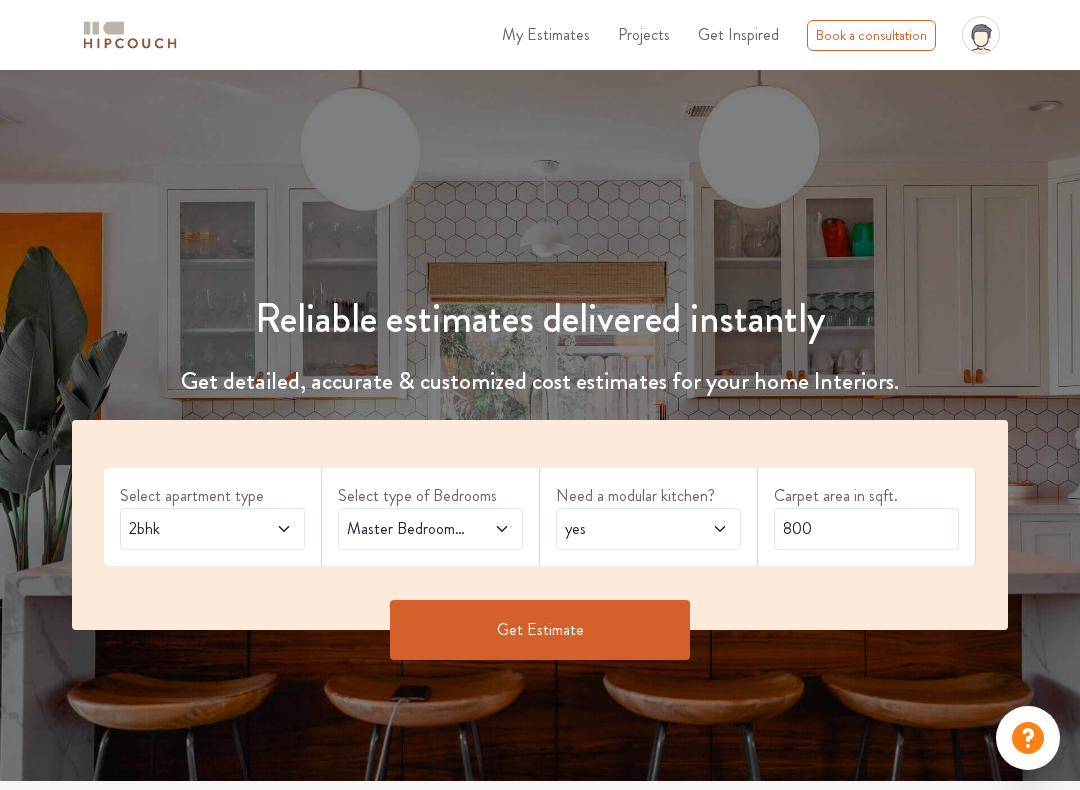 click on "Master Bedroom,Parents" at bounding box center [212, 529] 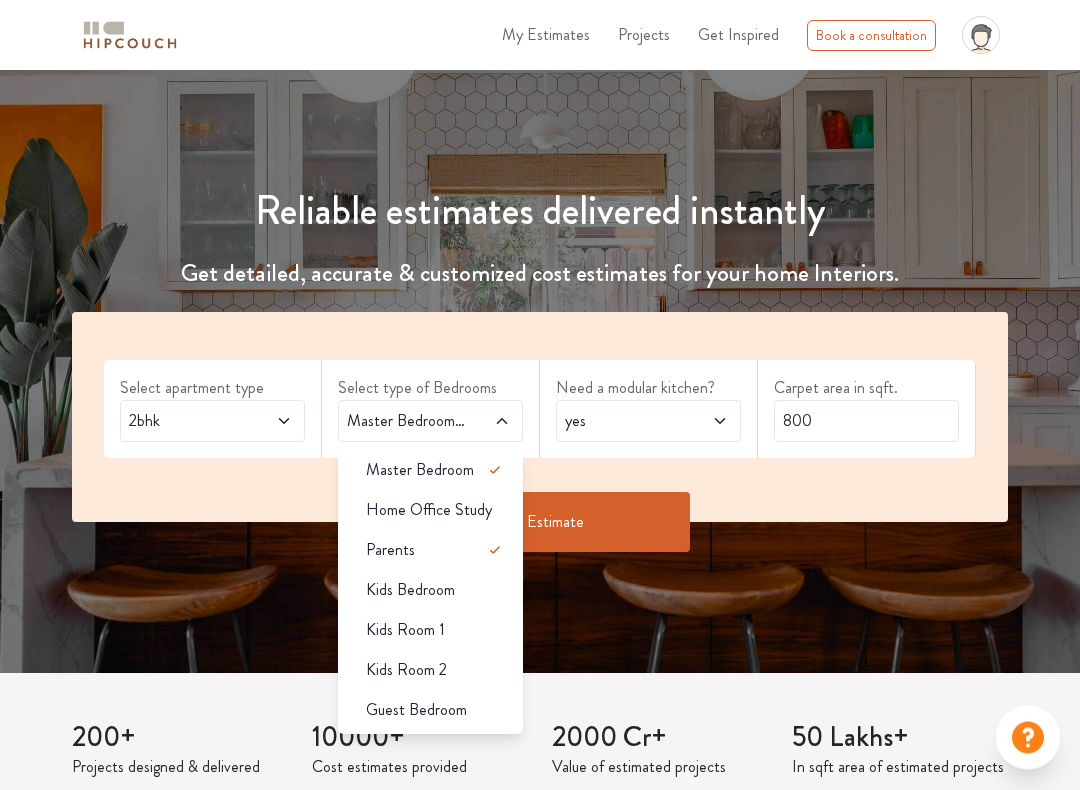 scroll, scrollTop: 123, scrollLeft: 0, axis: vertical 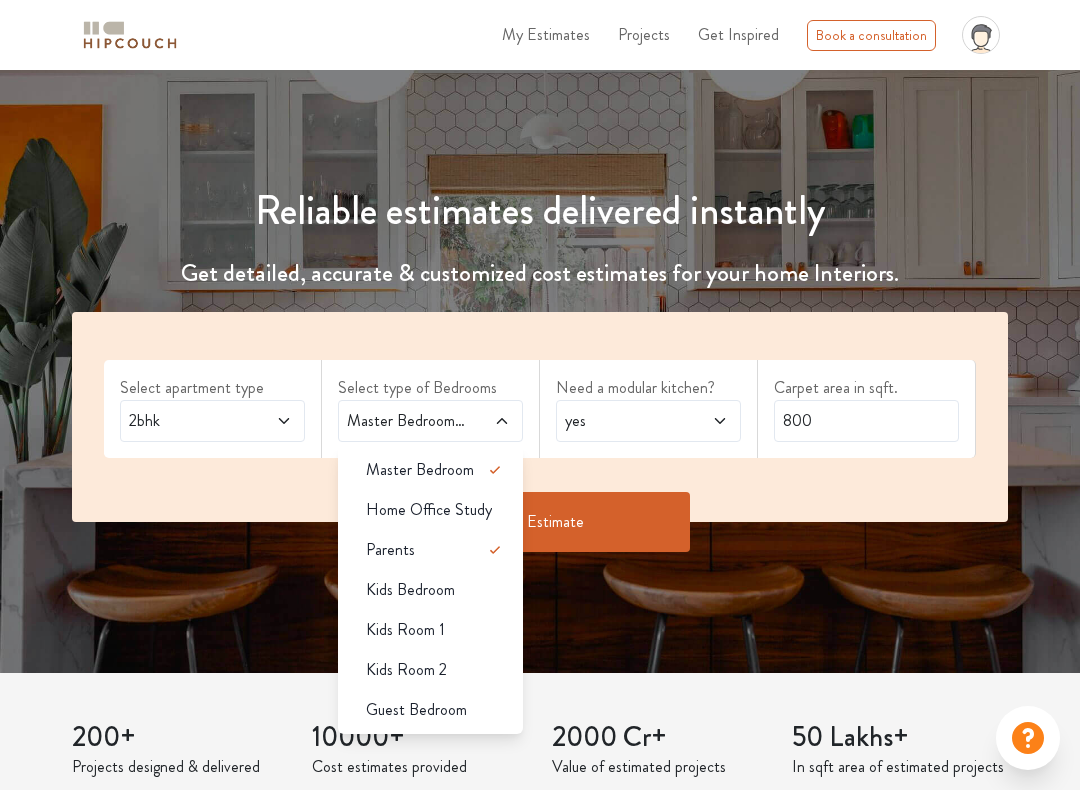 click on "Parents" at bounding box center [436, 470] 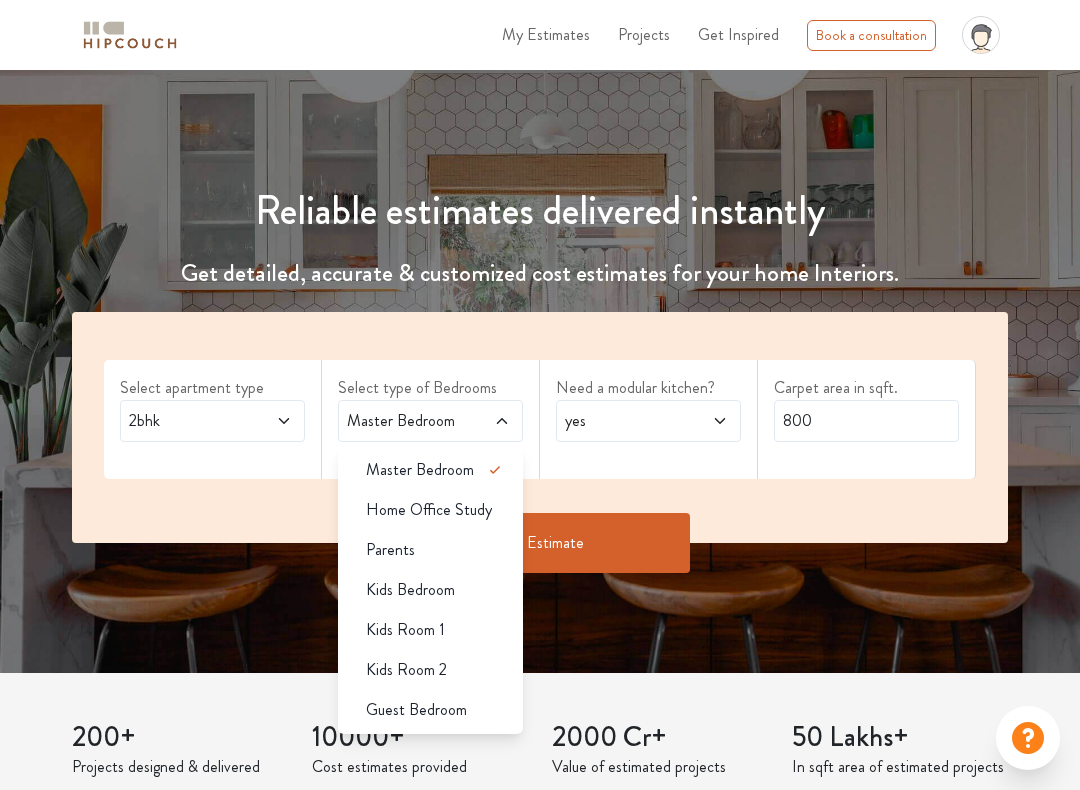 click on "Parents" at bounding box center (436, 470) 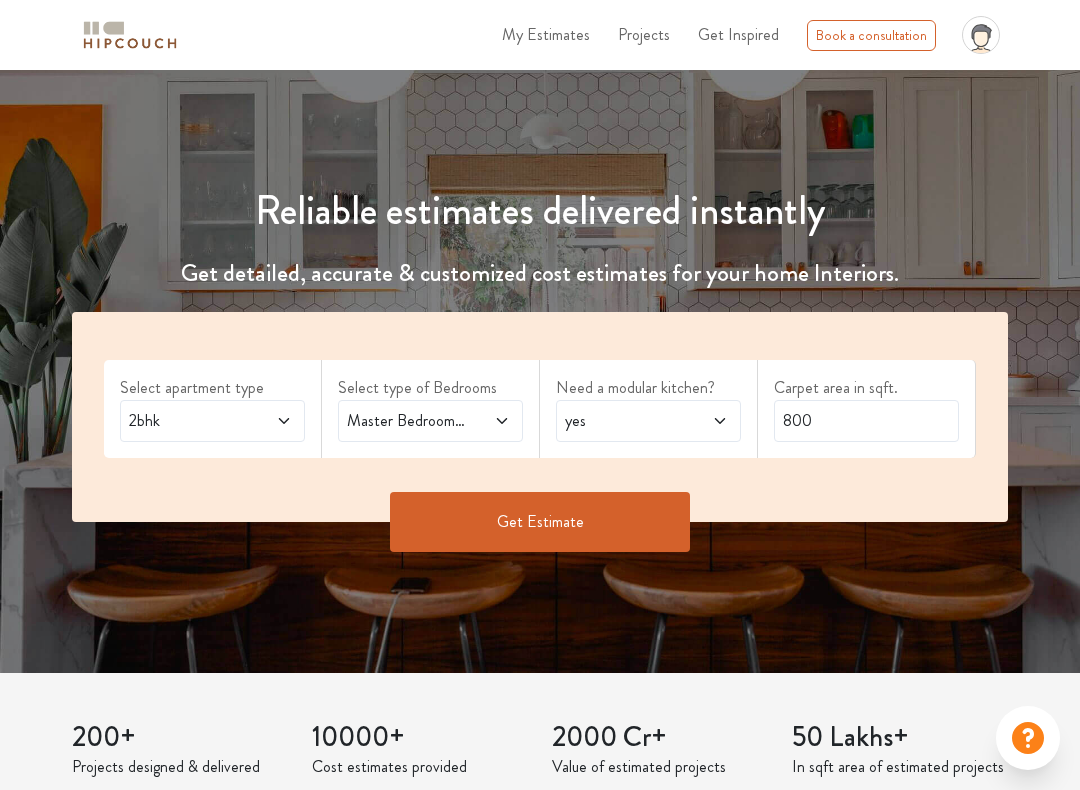 click at bounding box center [271, 421] 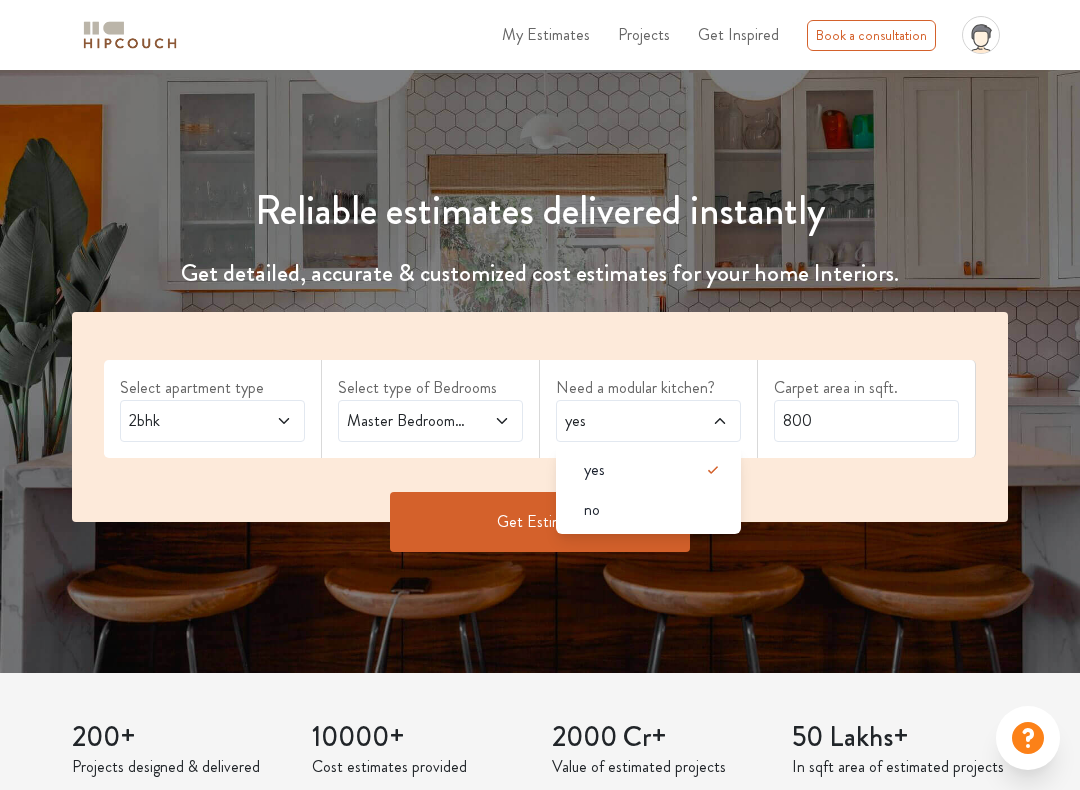 click on "yes" at bounding box center [654, 470] 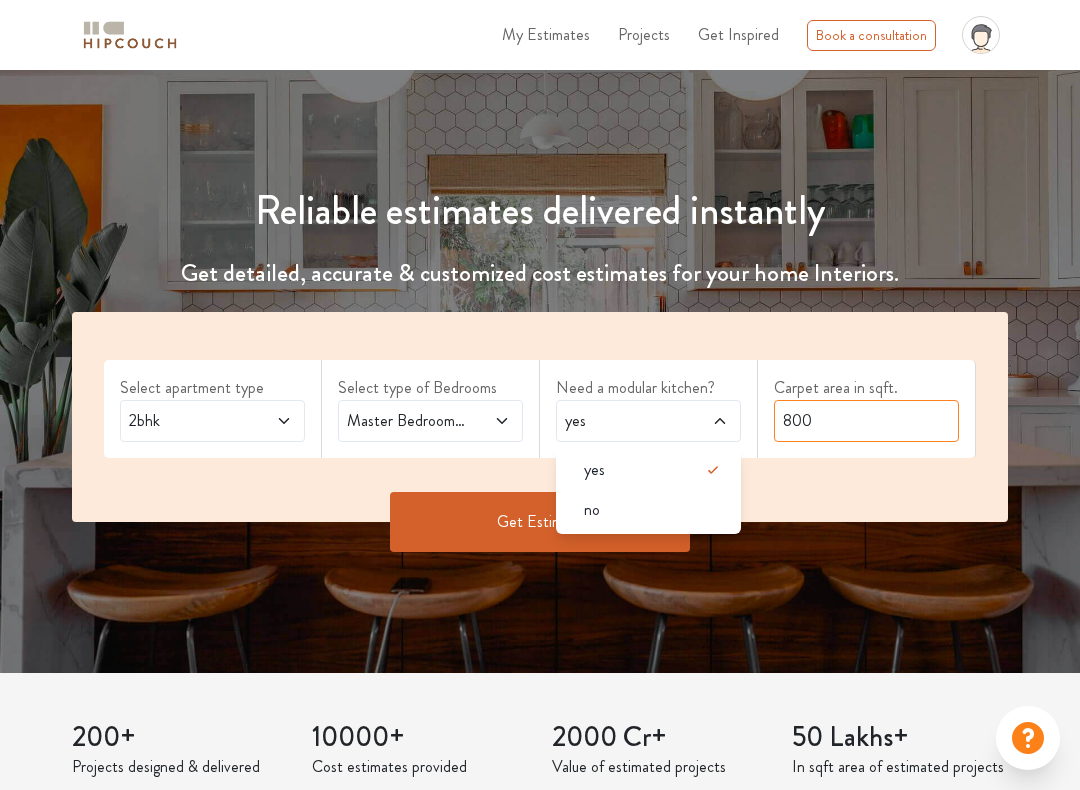 click on "800" at bounding box center (866, 421) 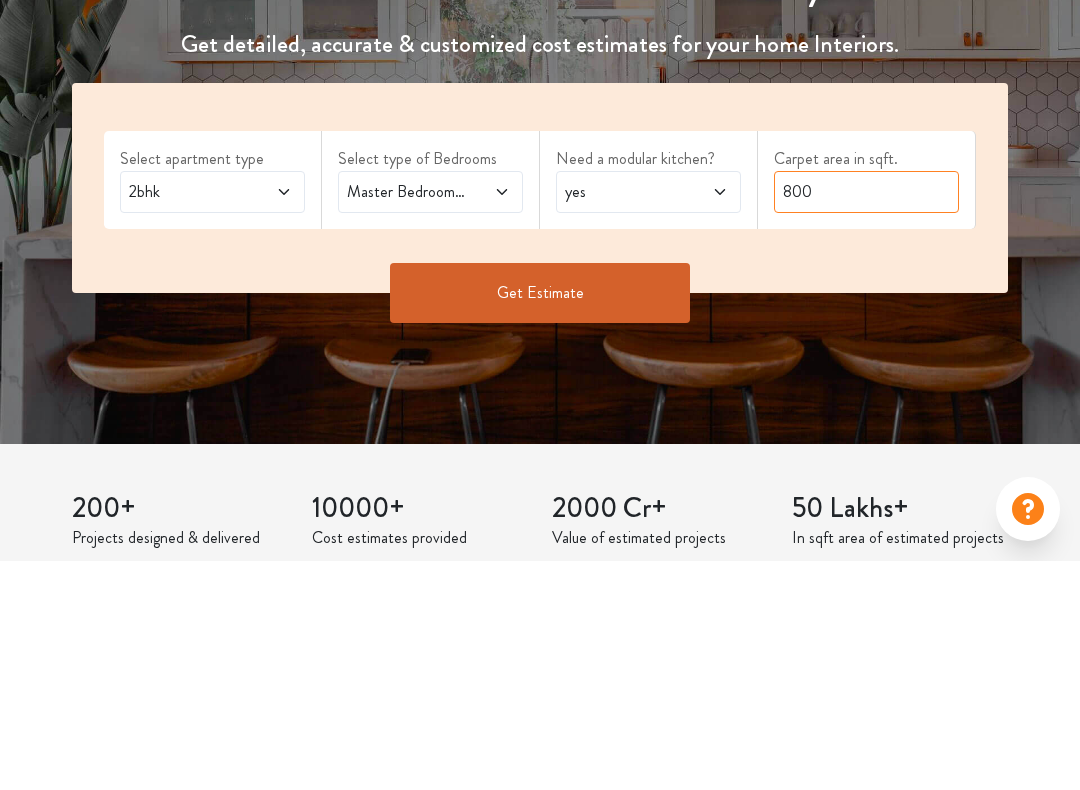 click on "800" at bounding box center [866, 421] 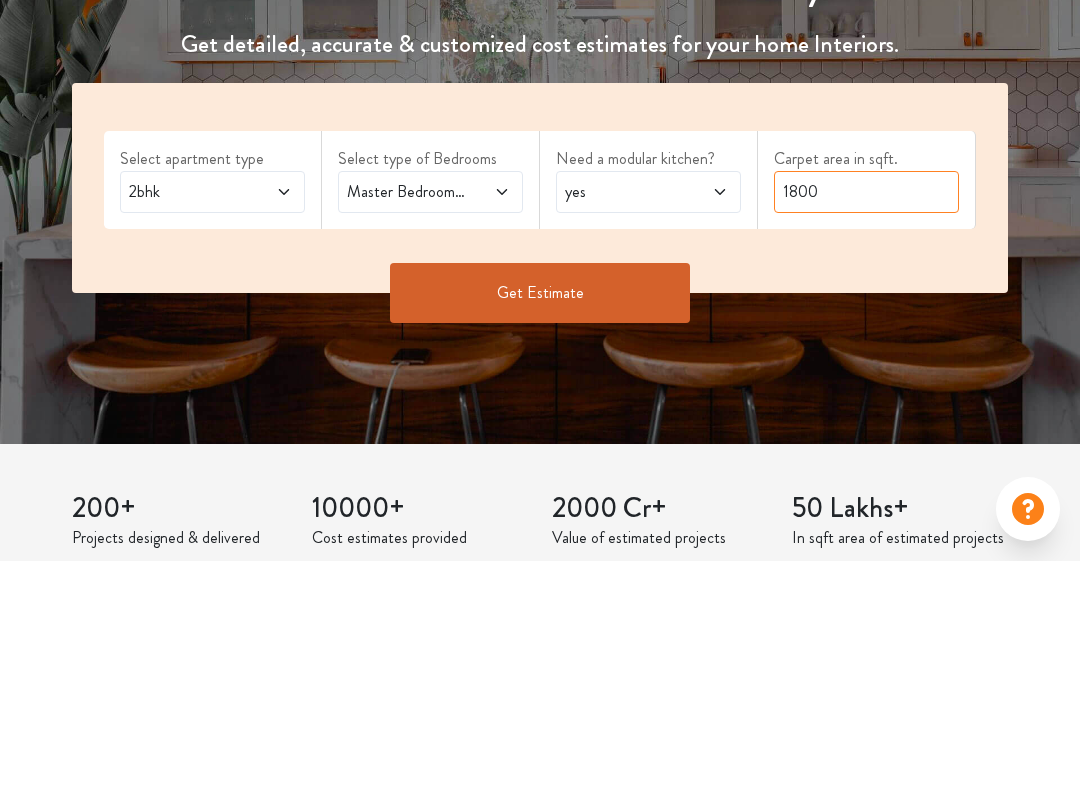 click on "1800" at bounding box center (866, 421) 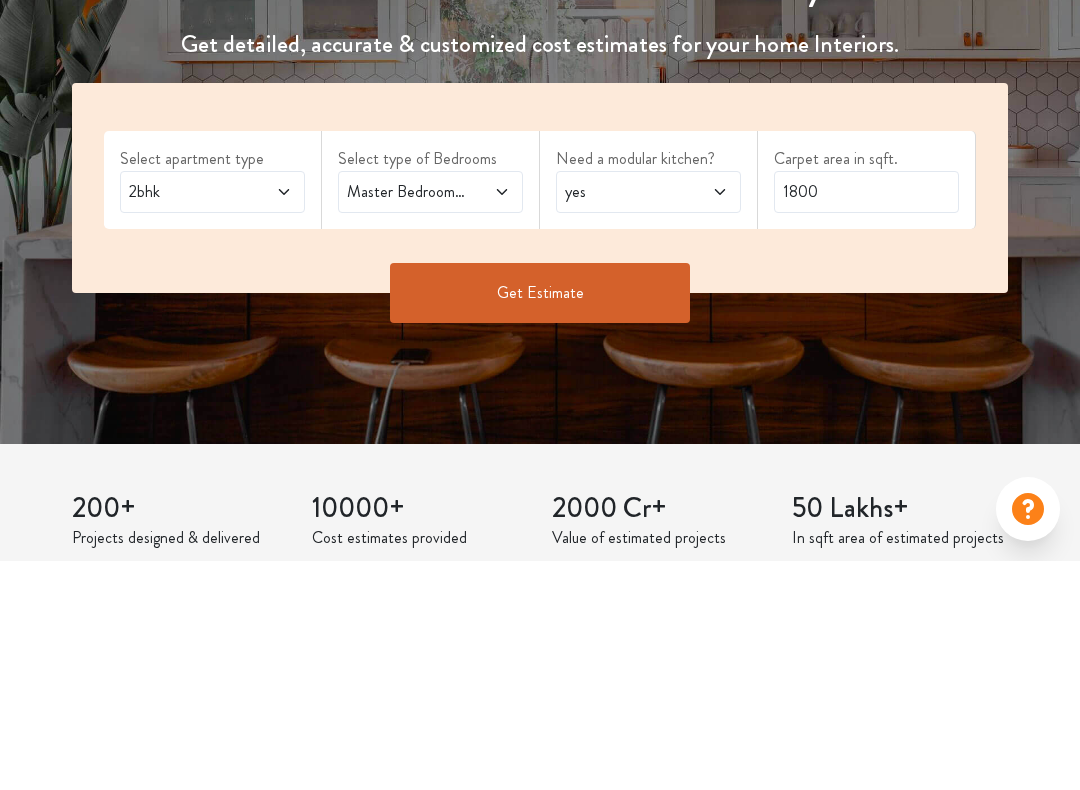 click at bounding box center [284, 421] 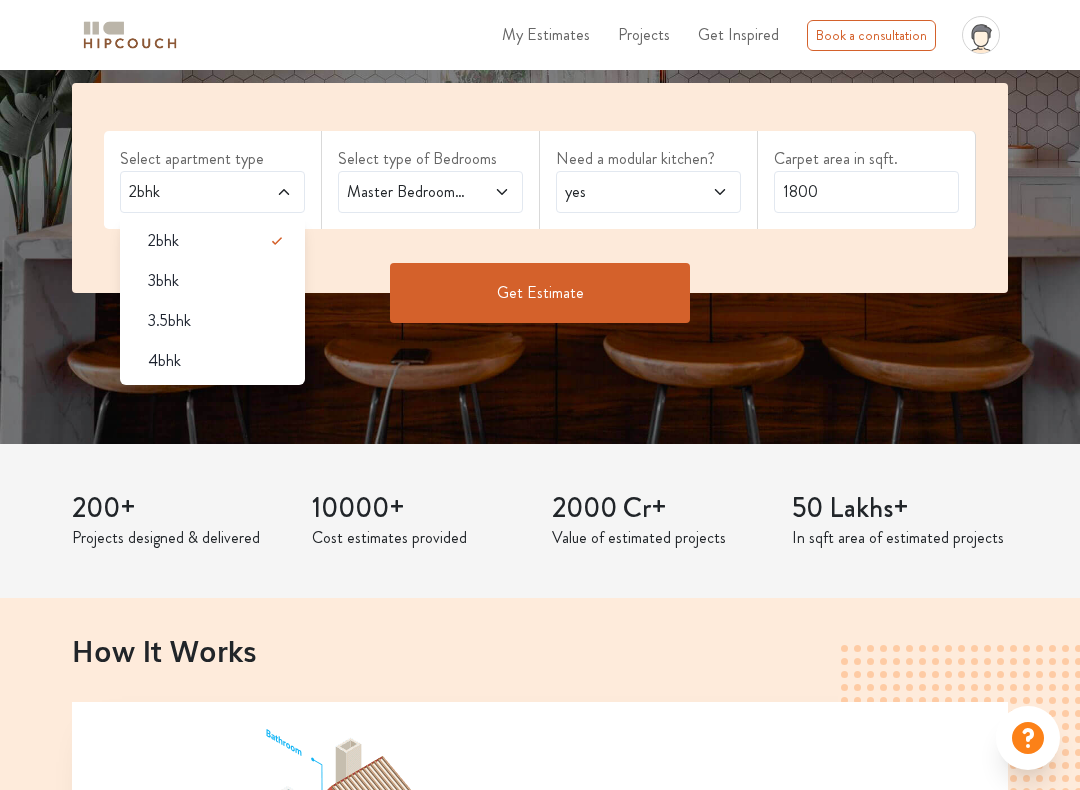 click at bounding box center [284, 192] 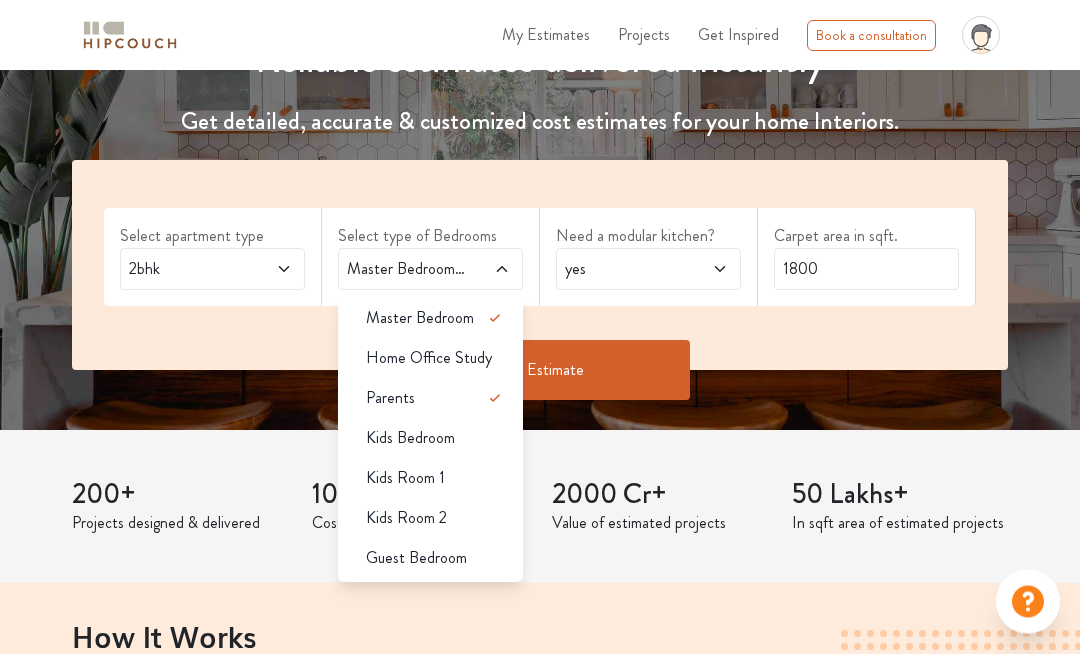 click at bounding box center (271, 270) 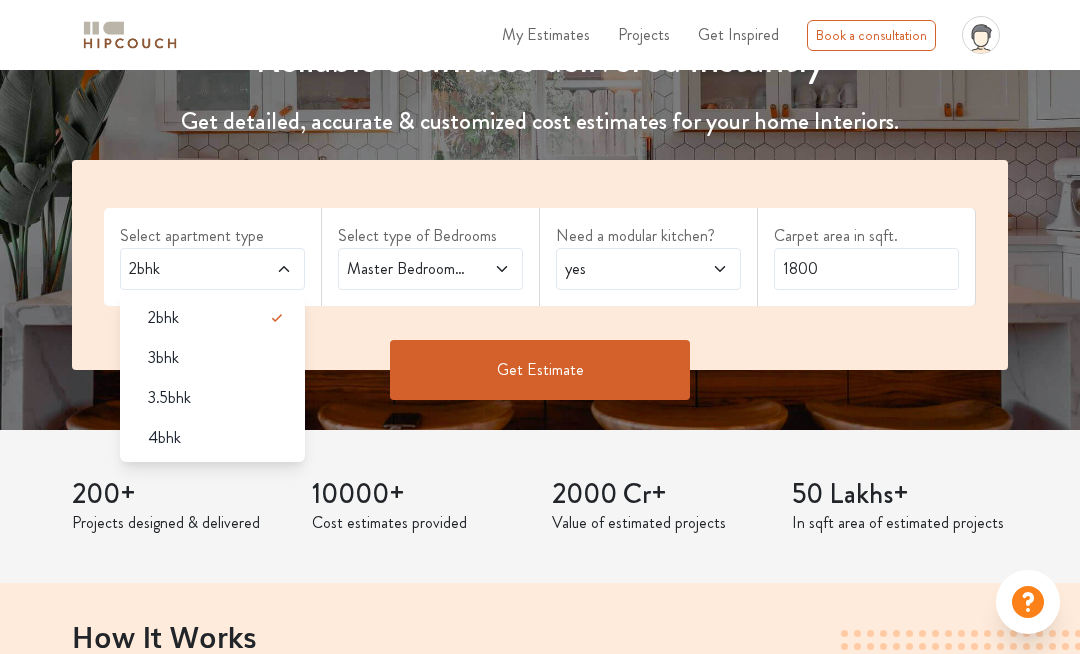 click on "Get Estimate" at bounding box center [540, 370] 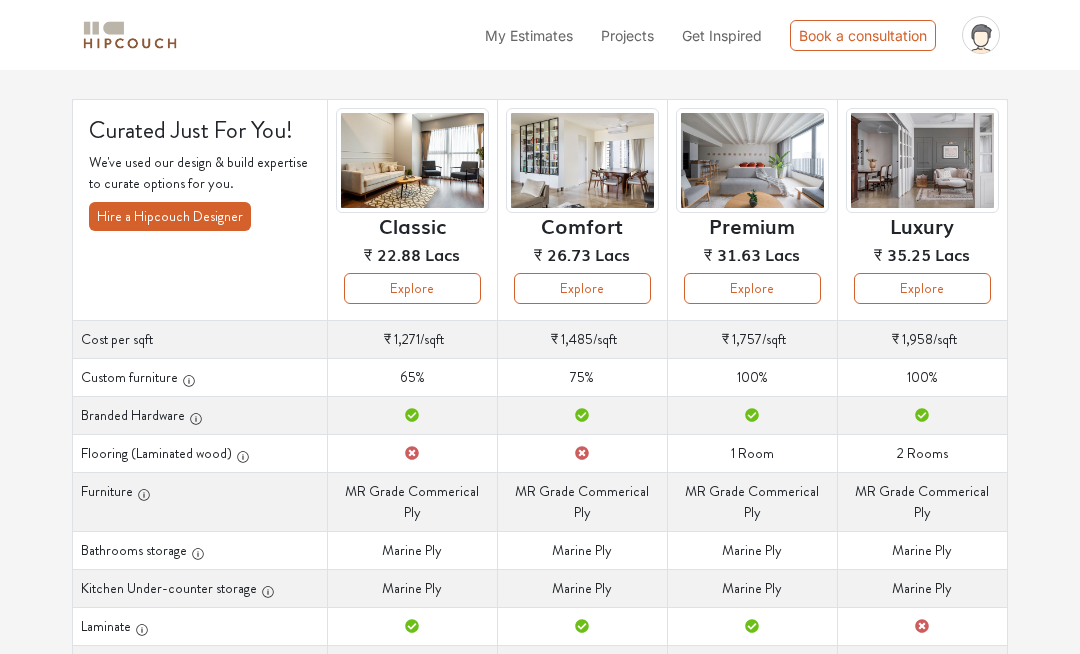 scroll, scrollTop: 0, scrollLeft: 0, axis: both 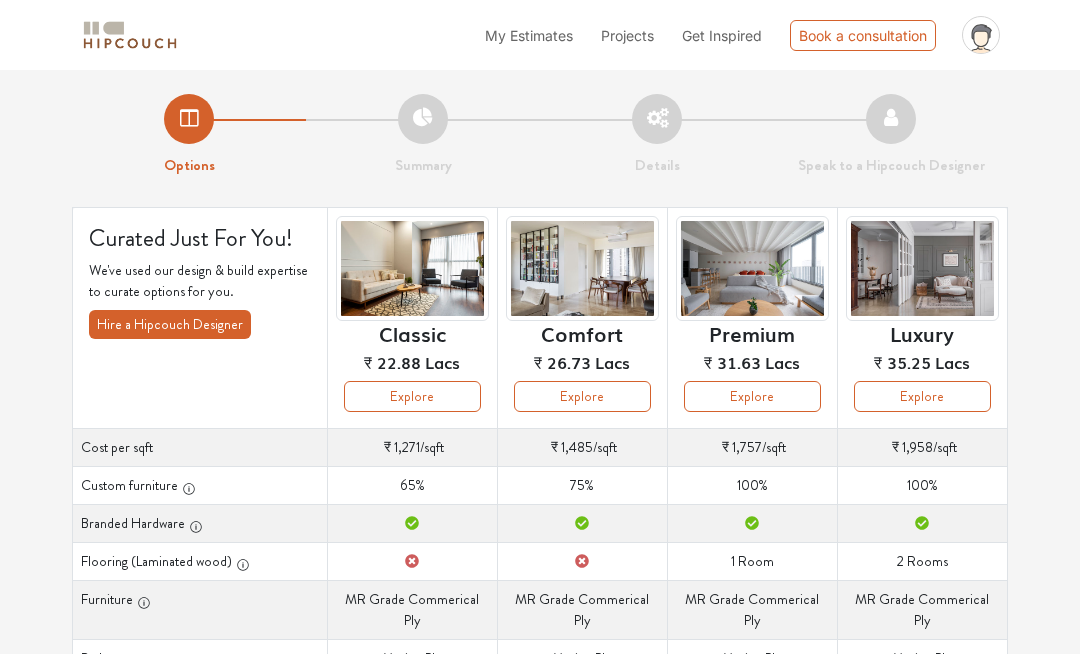 click on "Explore" at bounding box center [412, 396] 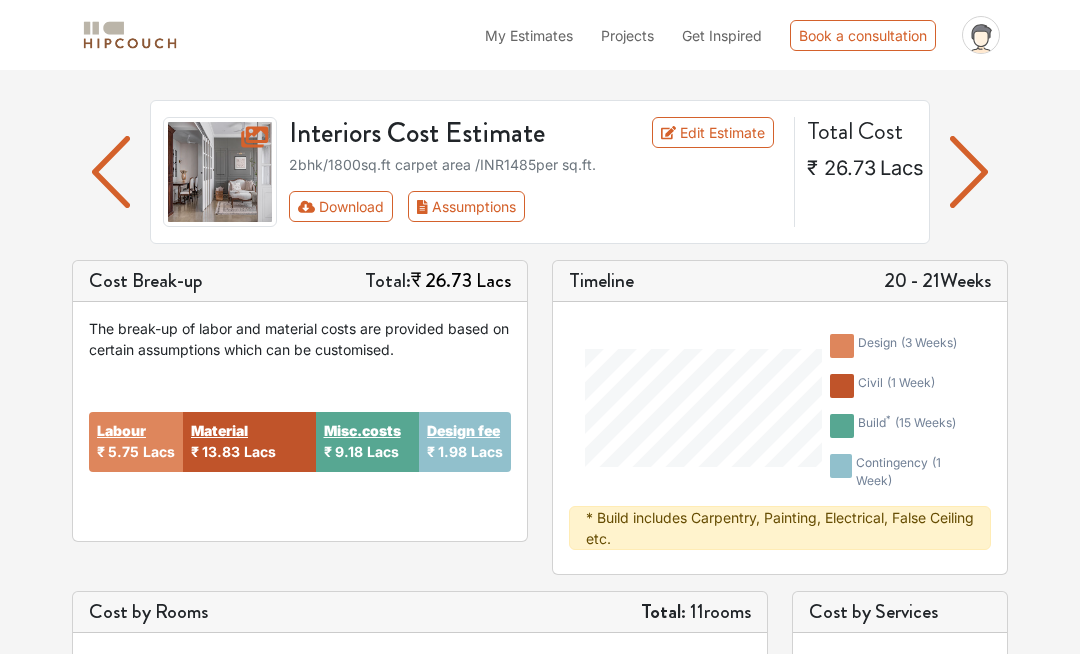 scroll, scrollTop: 106, scrollLeft: 0, axis: vertical 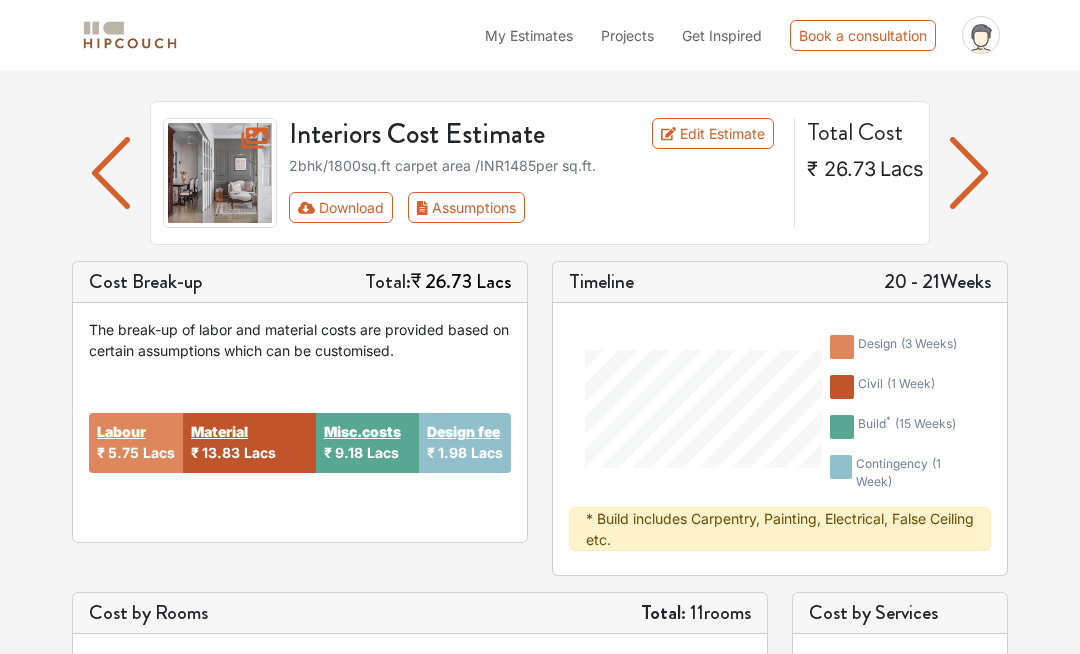 click on "Edit Estimate" at bounding box center (713, 133) 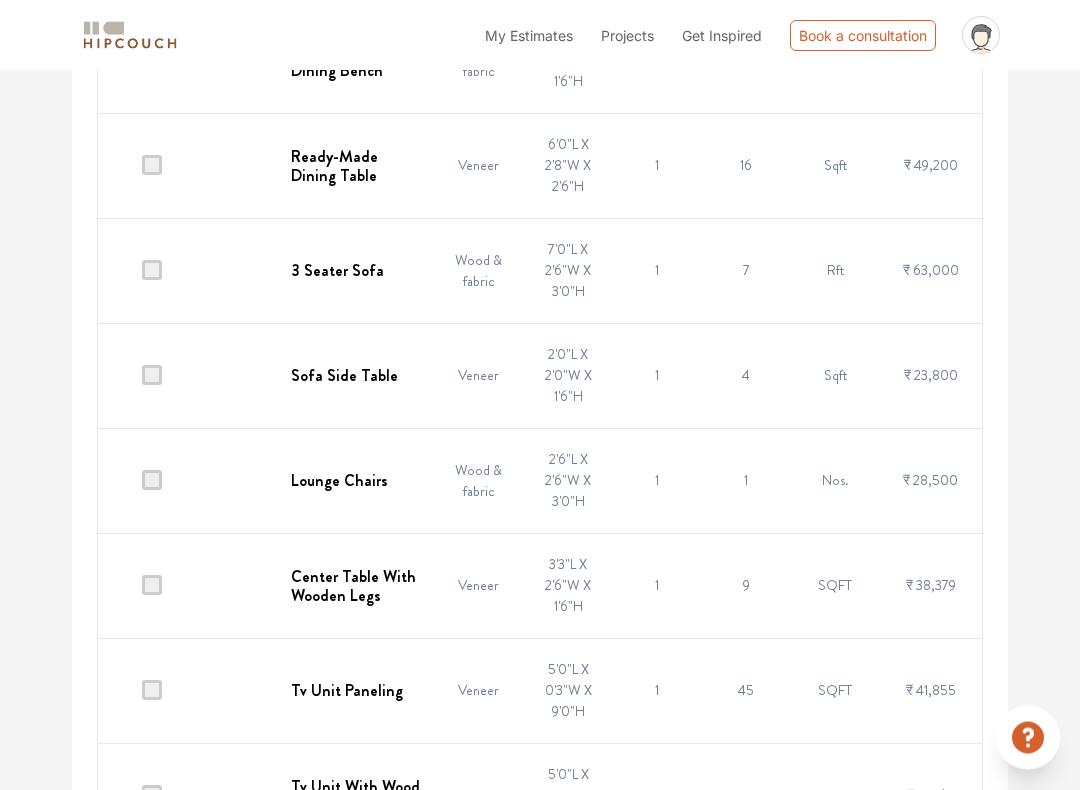 scroll, scrollTop: 5182, scrollLeft: 0, axis: vertical 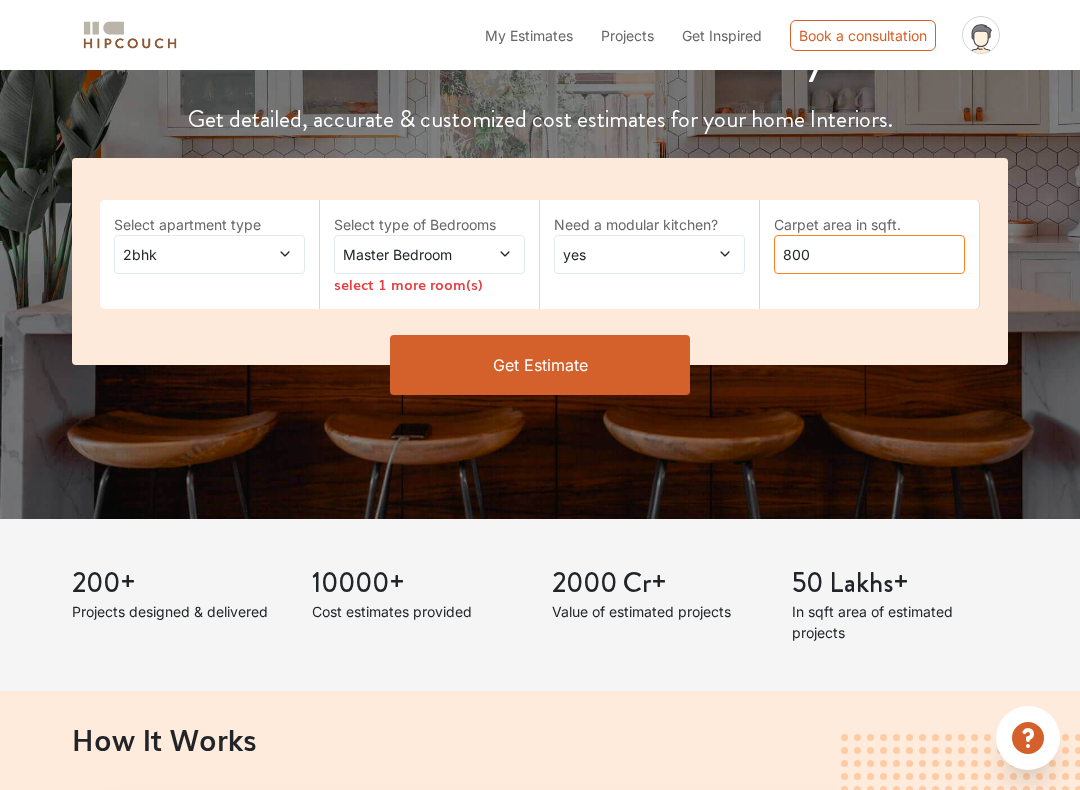 click on "800" at bounding box center [869, 254] 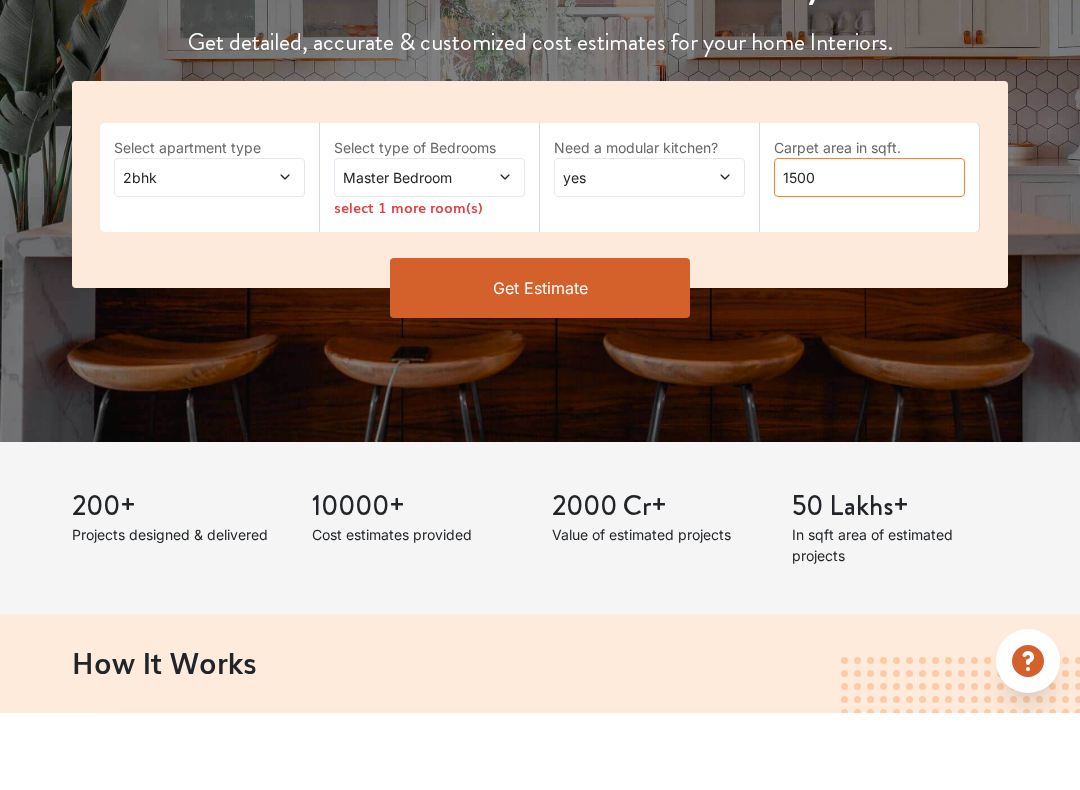 type on "1500" 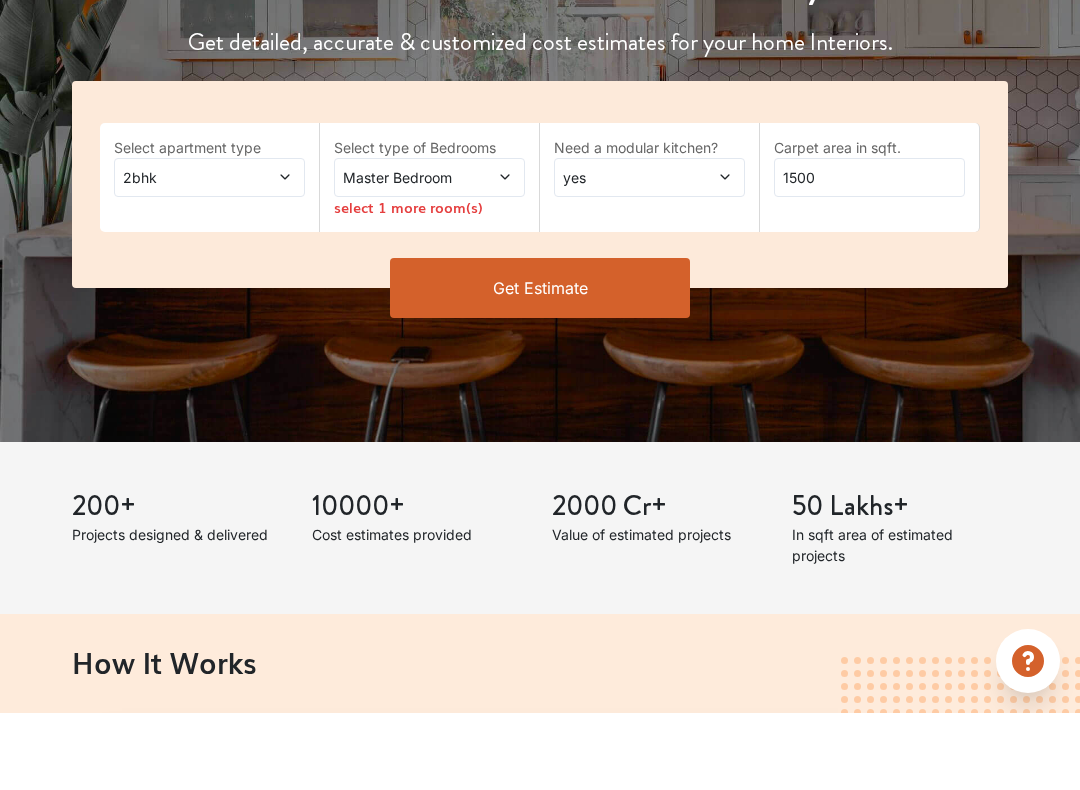 click on "Get Estimate" at bounding box center [540, 365] 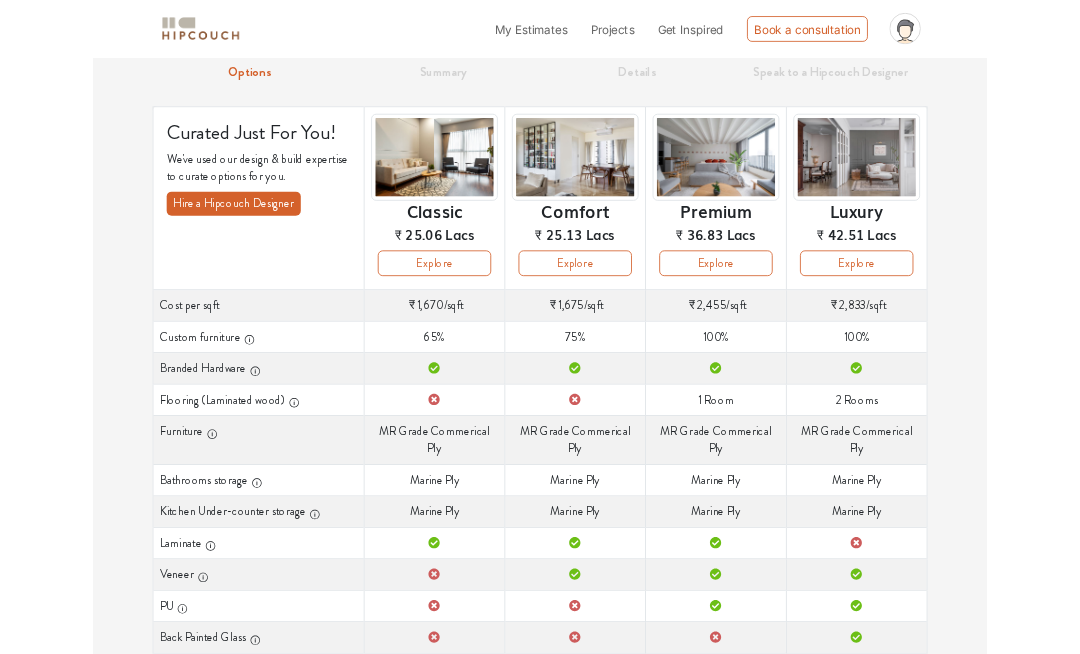 scroll, scrollTop: 0, scrollLeft: 0, axis: both 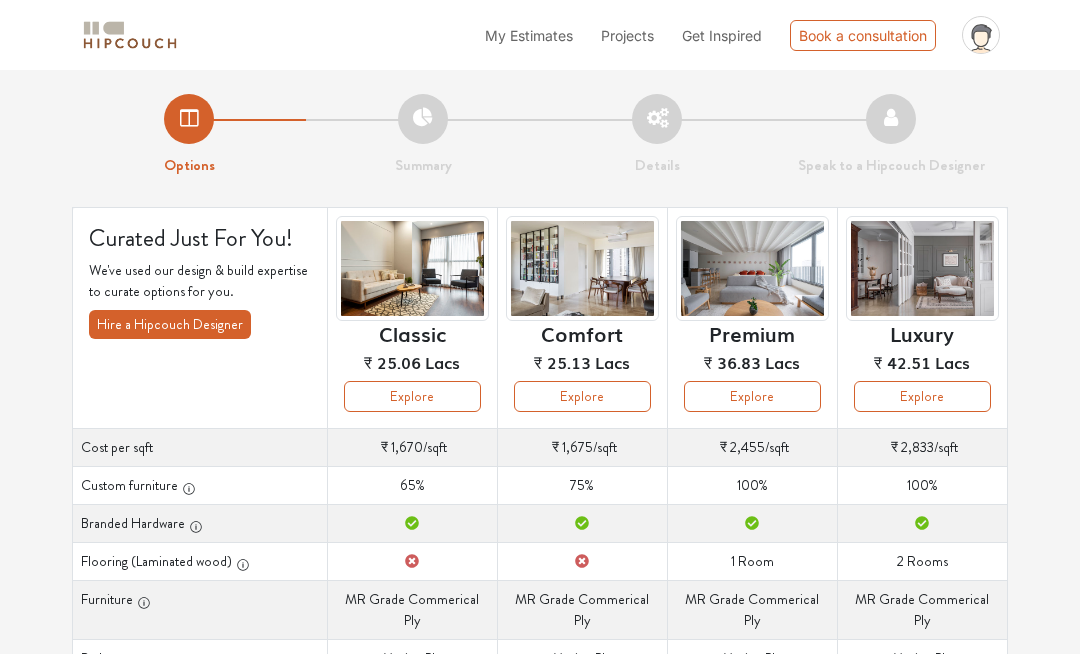 click on "Explore" at bounding box center [412, 396] 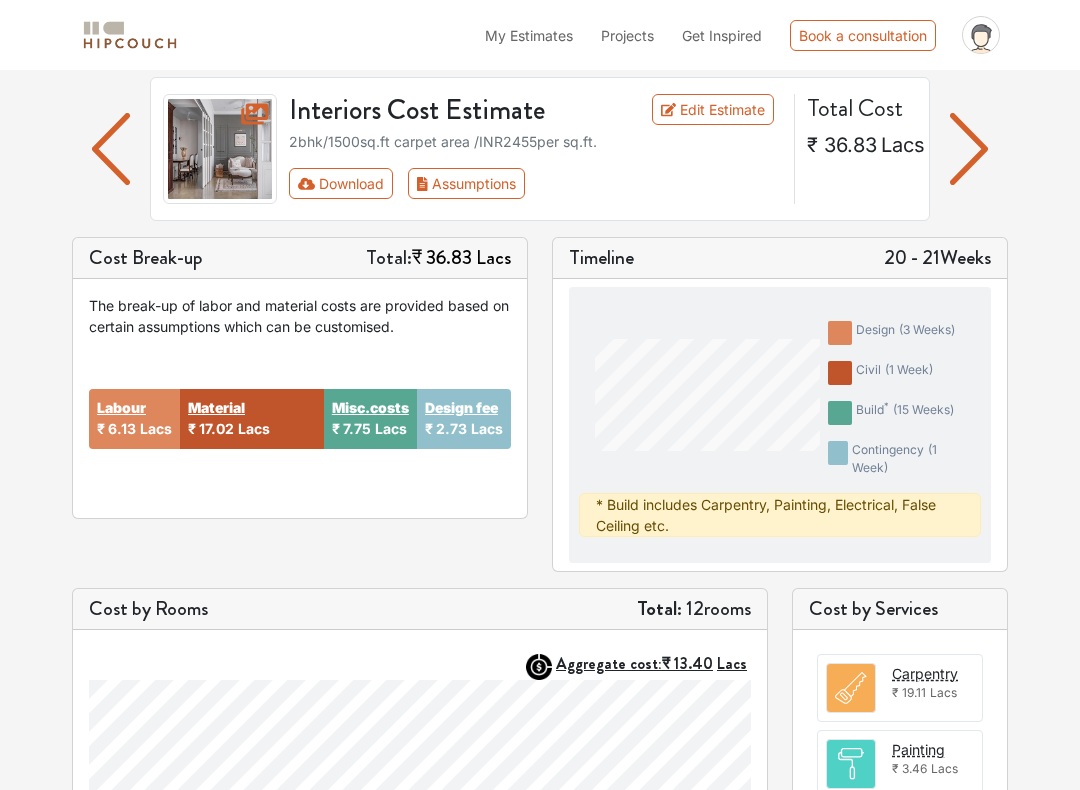 scroll, scrollTop: 128, scrollLeft: 0, axis: vertical 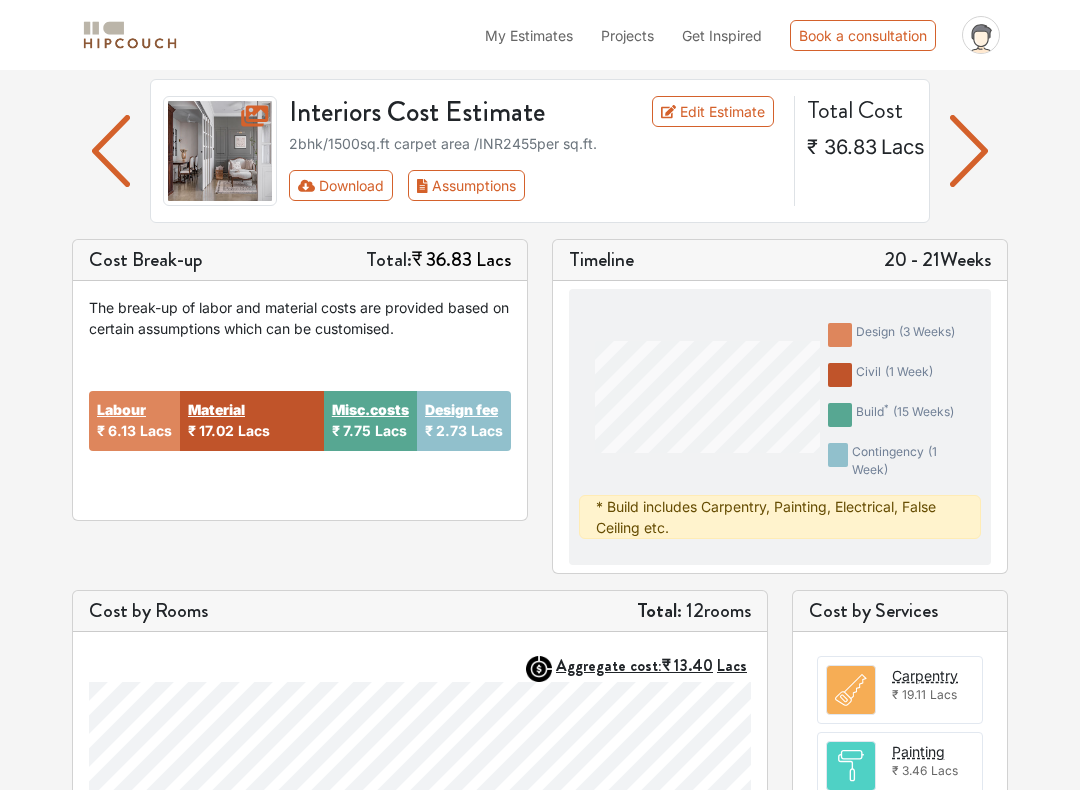 click on "Assumptions" at bounding box center (466, 185) 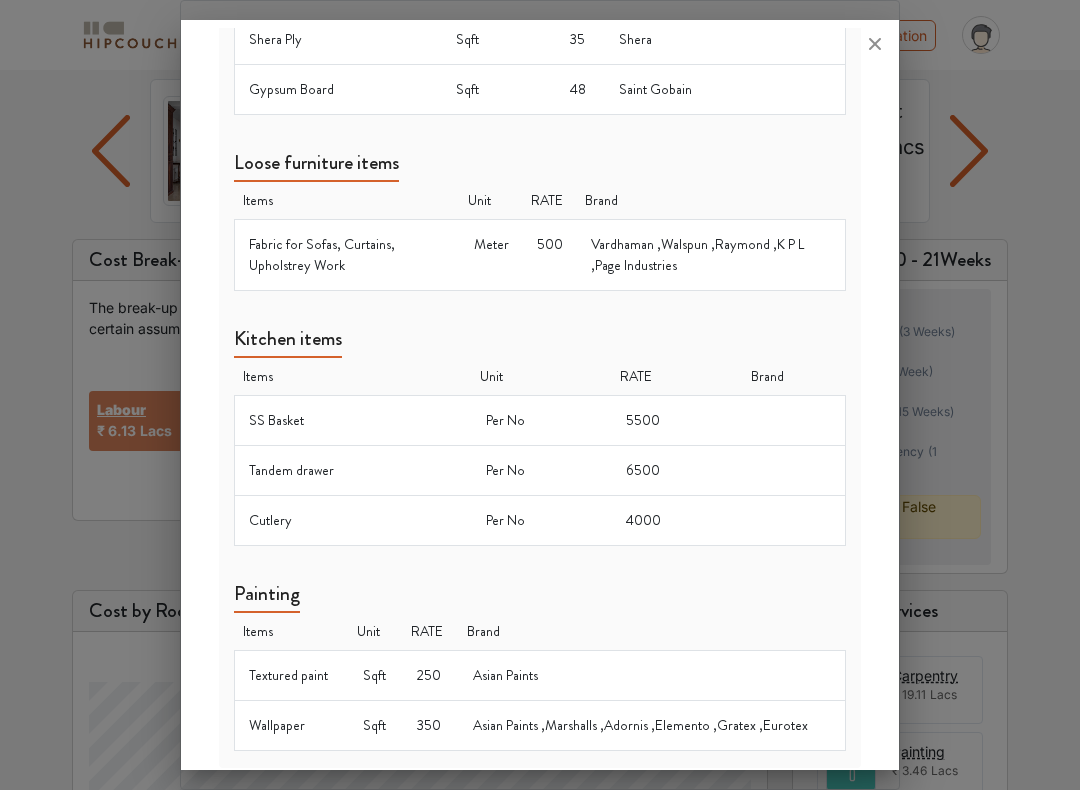 scroll, scrollTop: 1465, scrollLeft: 0, axis: vertical 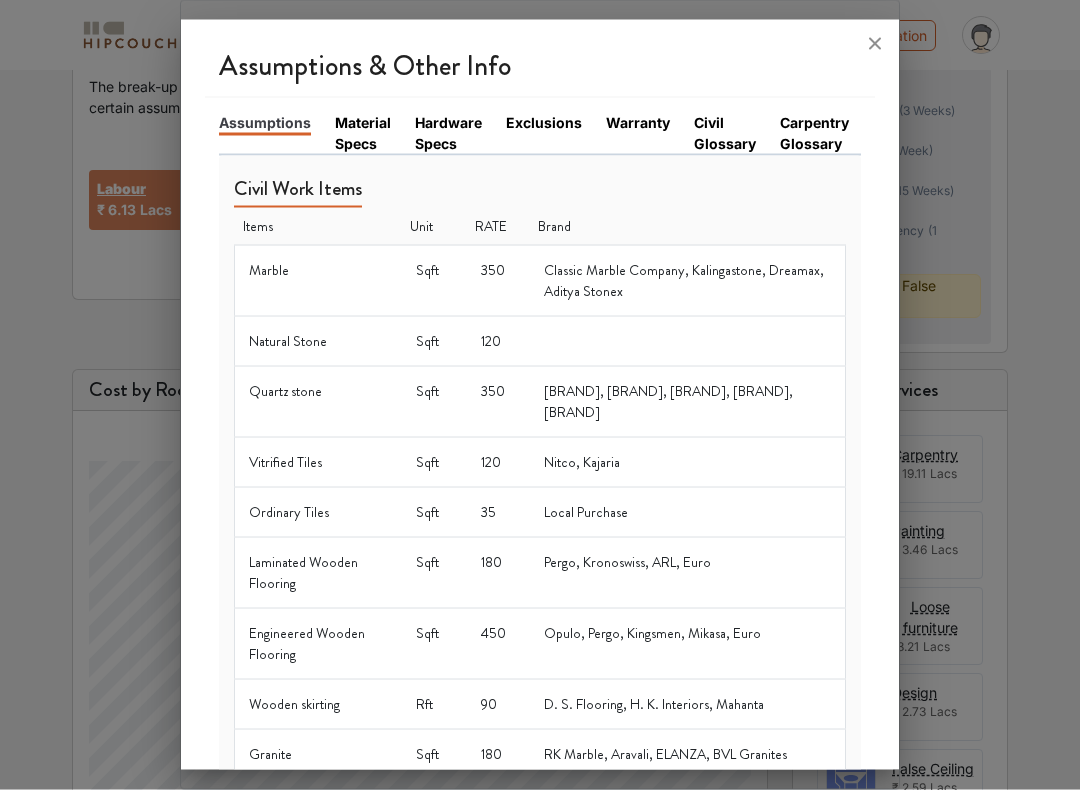 click on "Material Specs" at bounding box center (265, 124) 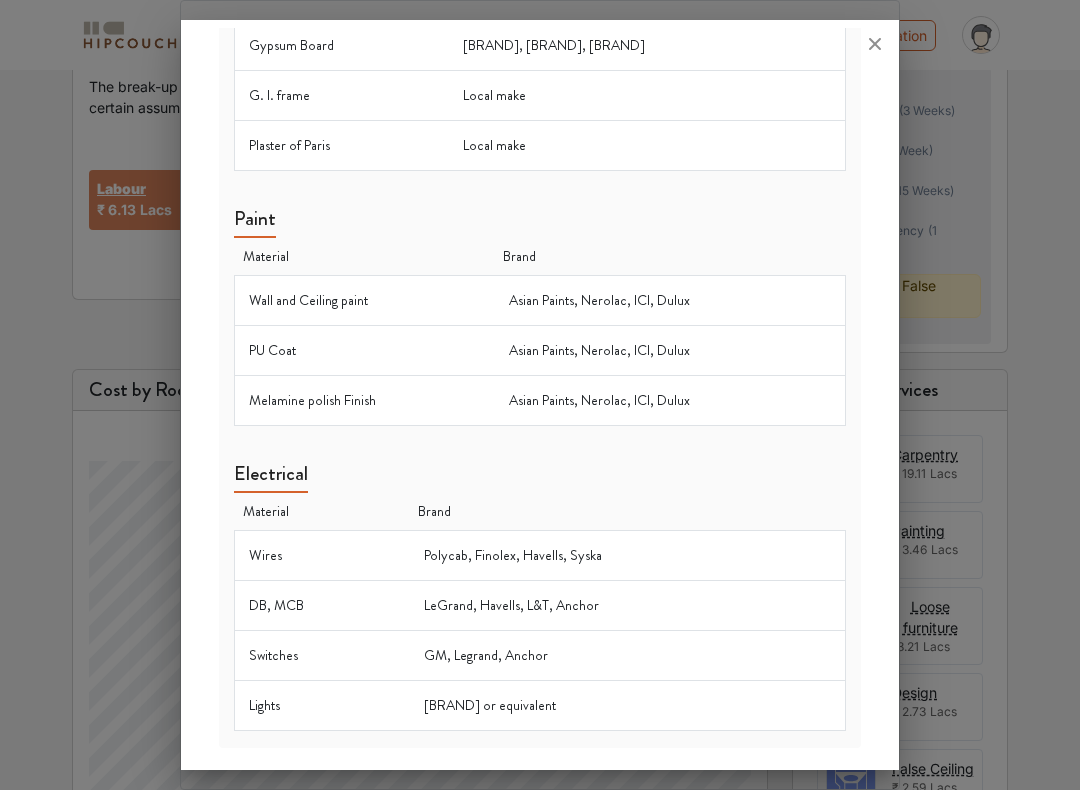 scroll, scrollTop: 1696, scrollLeft: 0, axis: vertical 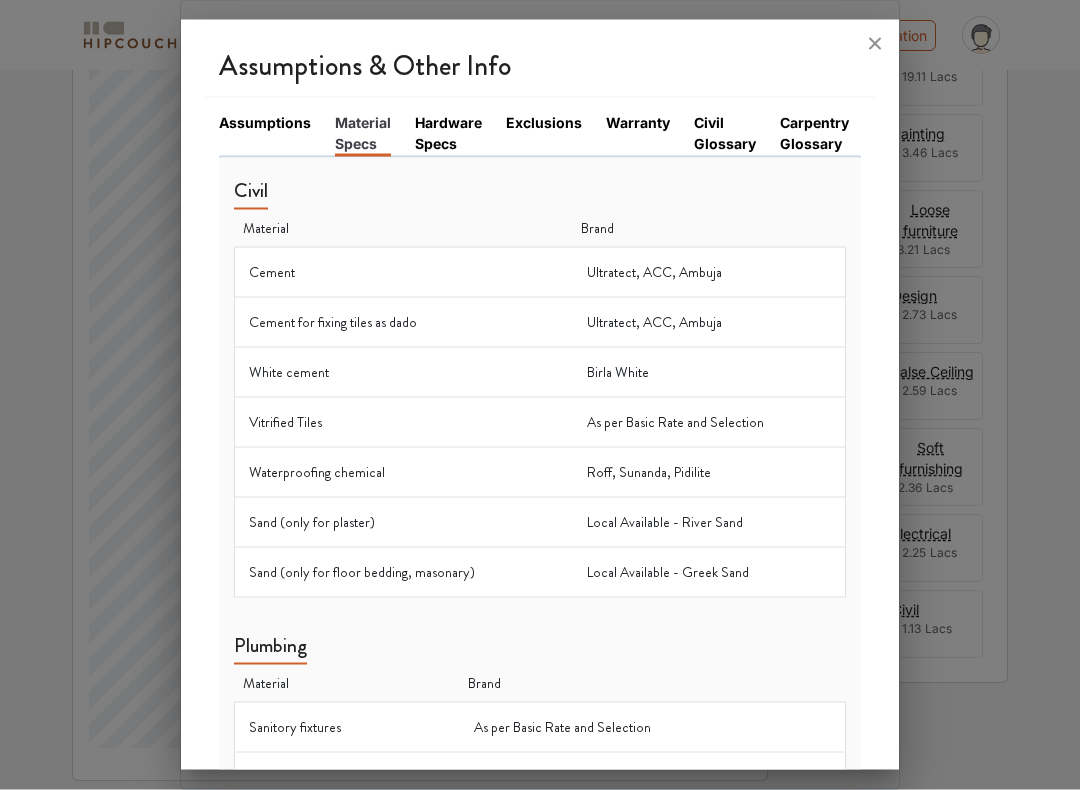 click on "Hardware Specs" at bounding box center [265, 122] 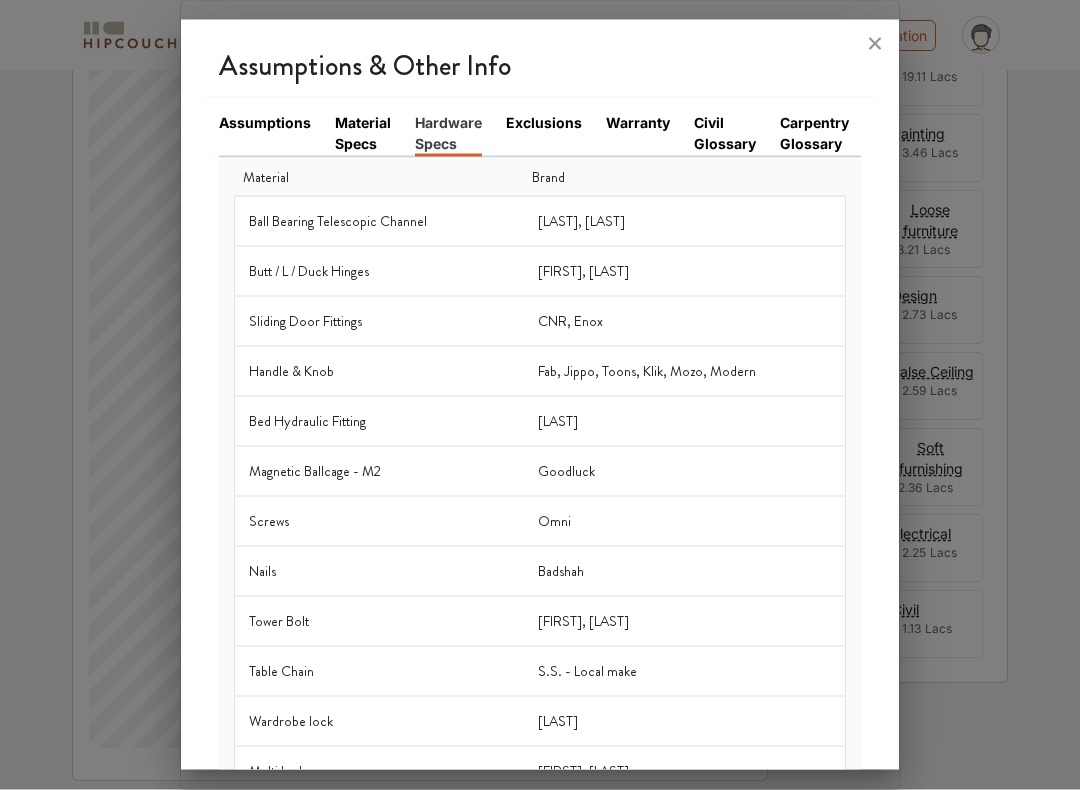 scroll, scrollTop: 751, scrollLeft: 0, axis: vertical 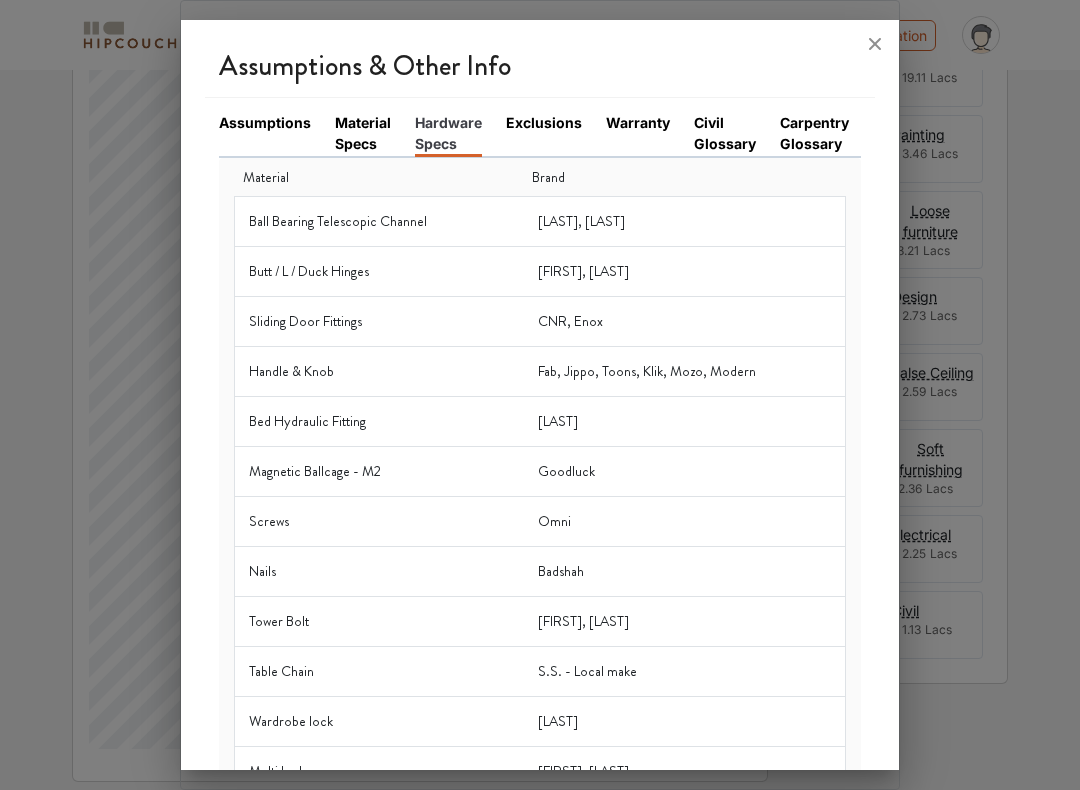 click on "Ball Bearing Telescopic Channel Rado, Baba Butt / L / Duck Hinges Hero, Hiren Sliding Door Fittings CNR, Enox Handle & Knob Fab, Jippo, Toons, Klik, Mozo, Modern Bed Hydraulic Fitting Vagad Magnetic Ballcage - M2 Goodluck Screws Omni Nails Badshah Tower Bolt Hero, Hiren Table Chain S.S. - Local make Wardrobe lock Vijayan Multi lock Godrej, Vijayan Door Lock & Mortise Handle Hansa, Sahara, Doorset, Hero Dead Lock Vijayan Main door lock Europa, Godrej Hanger Rod - Round / Oval Shape S.S. - Local make Collaspsible Hardware - Indian Enox, CNR, Gravity, Kainya Collaspsible Hardware - Imported Quba, Godrej" at bounding box center (540, 613) 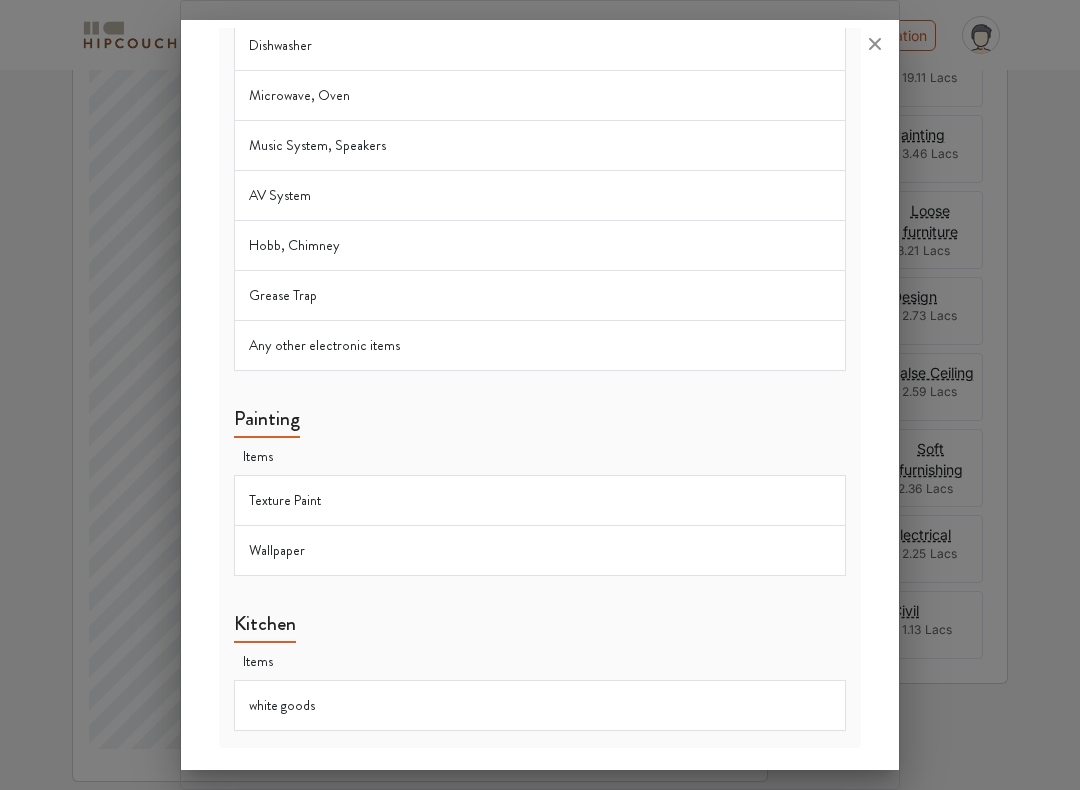 scroll, scrollTop: 2304, scrollLeft: 0, axis: vertical 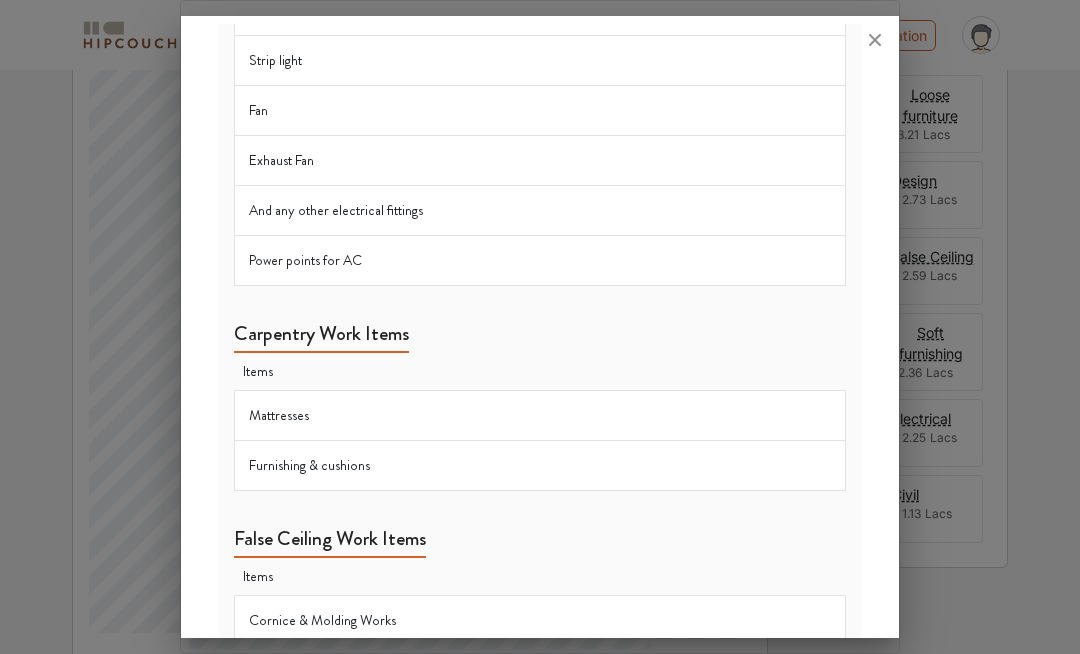 click at bounding box center [875, 40] 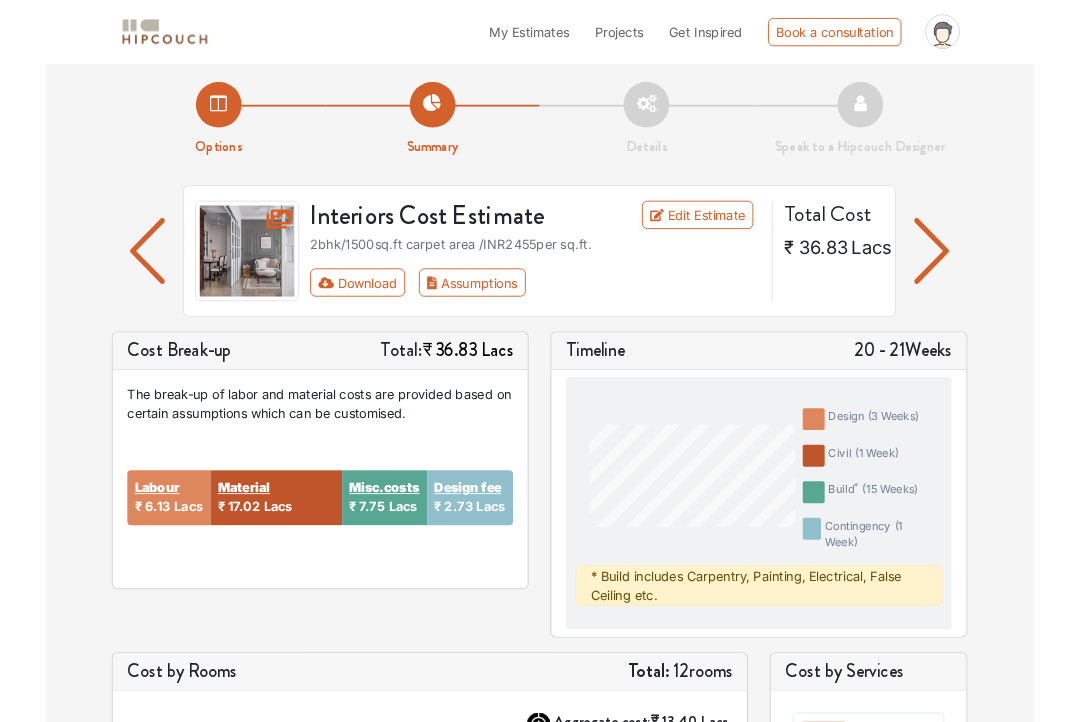 scroll, scrollTop: 5, scrollLeft: 0, axis: vertical 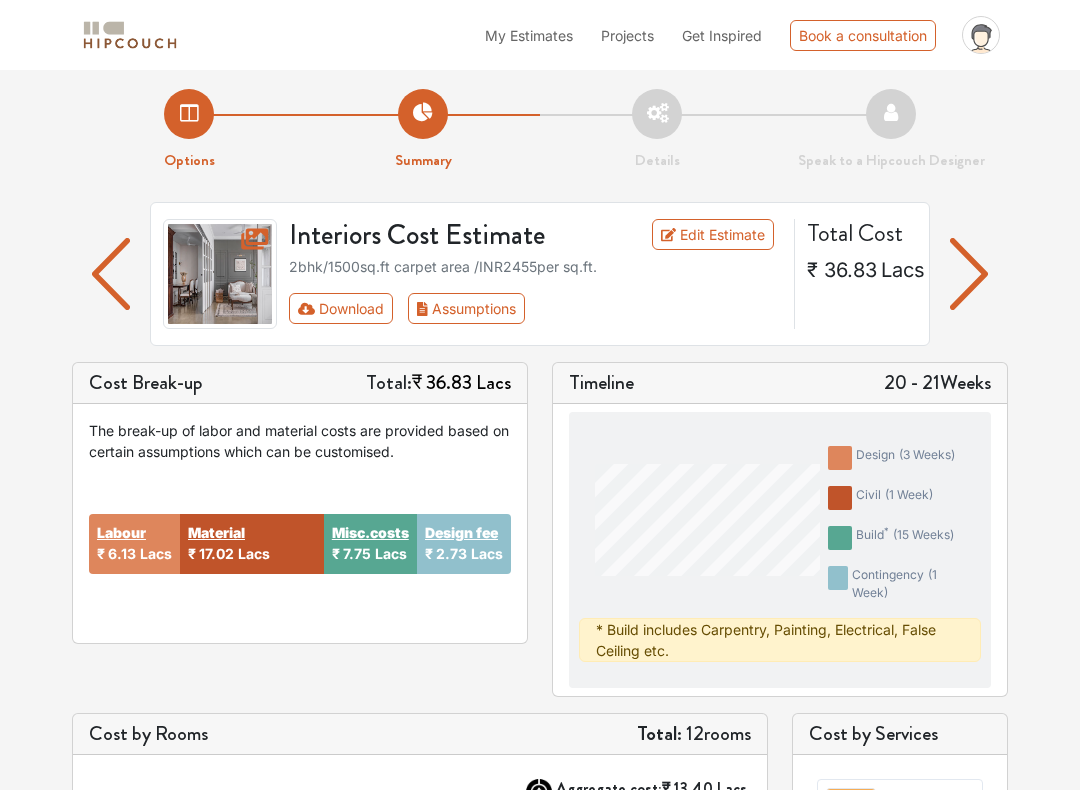 click on "Download" at bounding box center [341, 308] 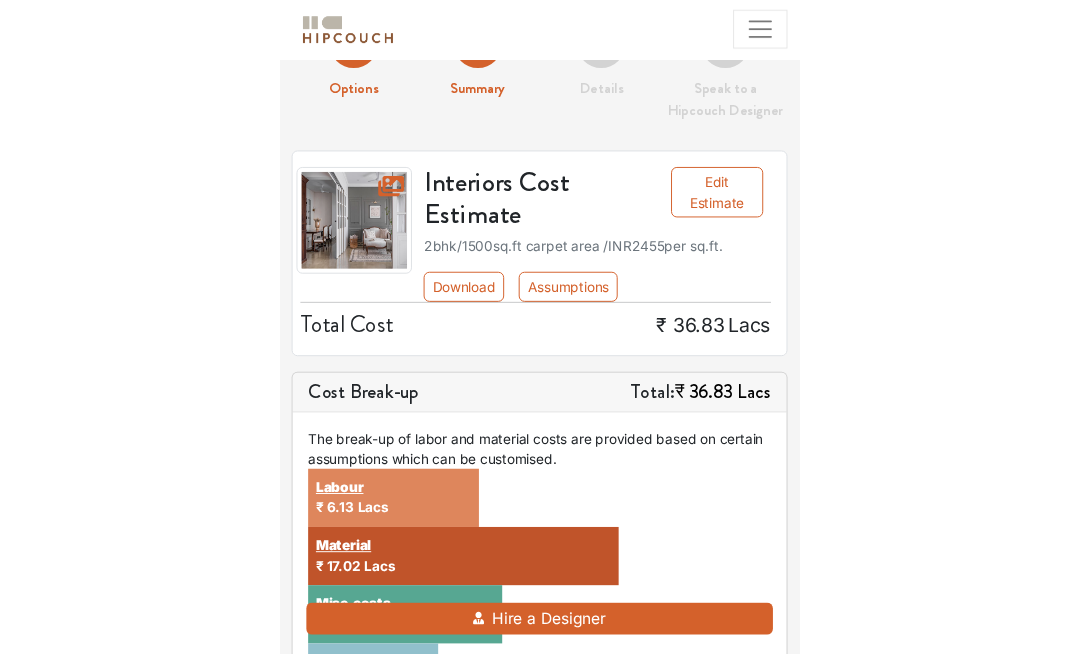 scroll, scrollTop: 73, scrollLeft: 0, axis: vertical 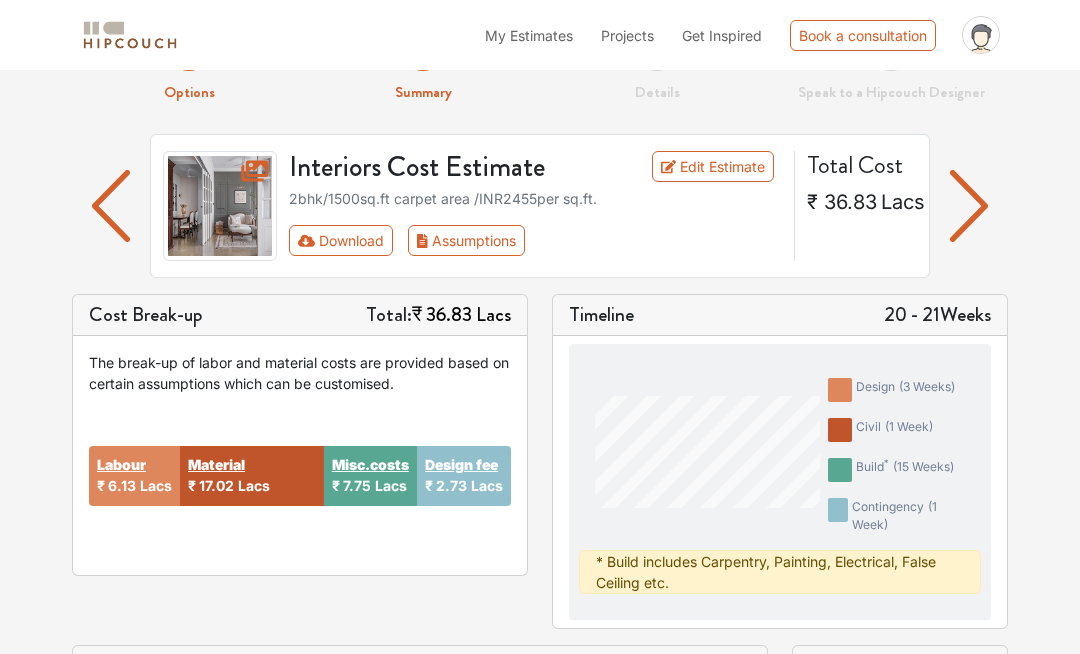 click on "Download" at bounding box center (341, 240) 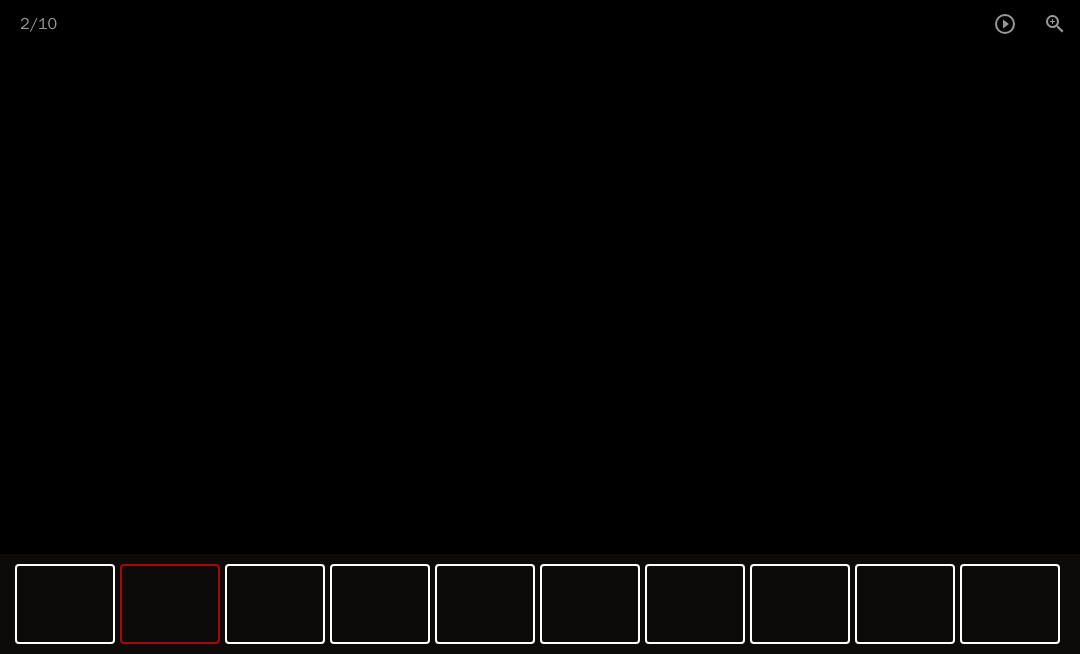 click at bounding box center [170, 604] 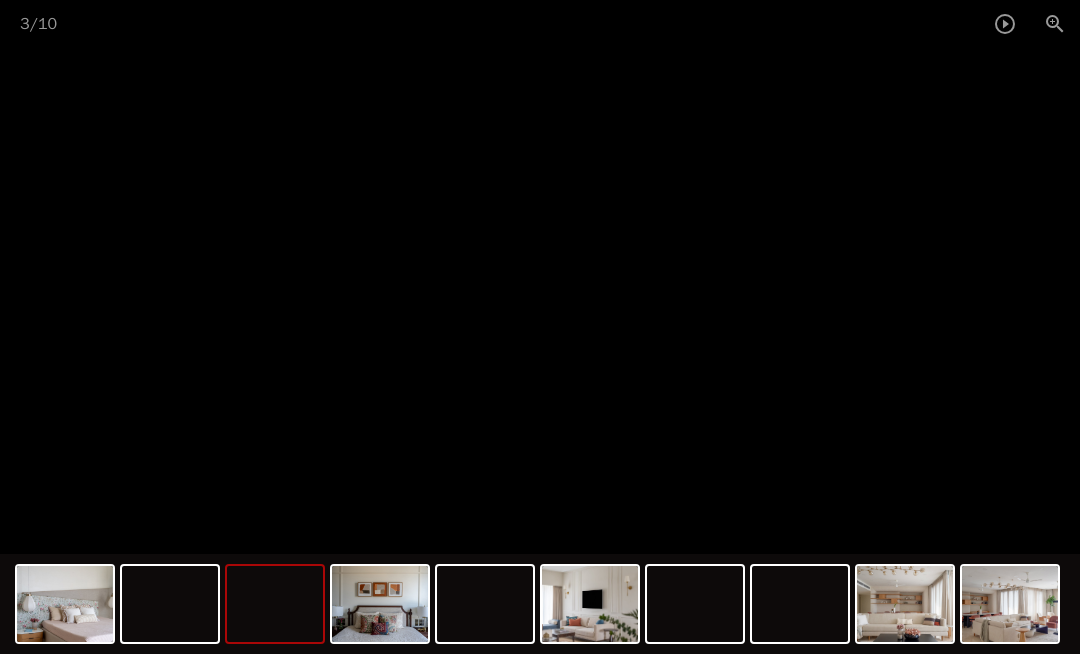 click at bounding box center (275, 604) 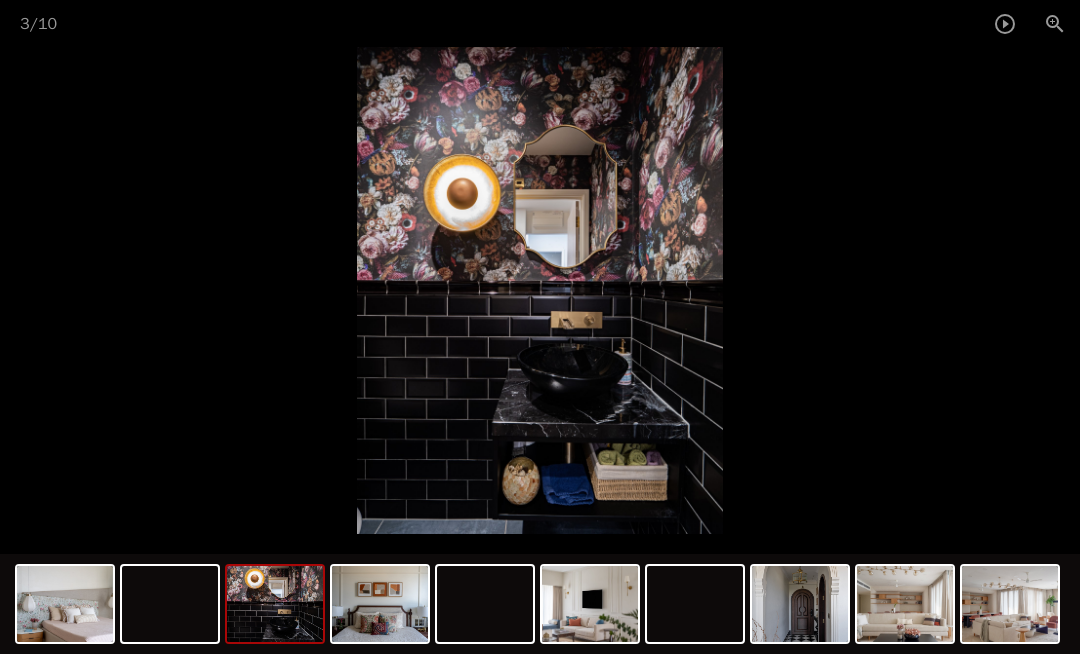 click at bounding box center [65, 604] 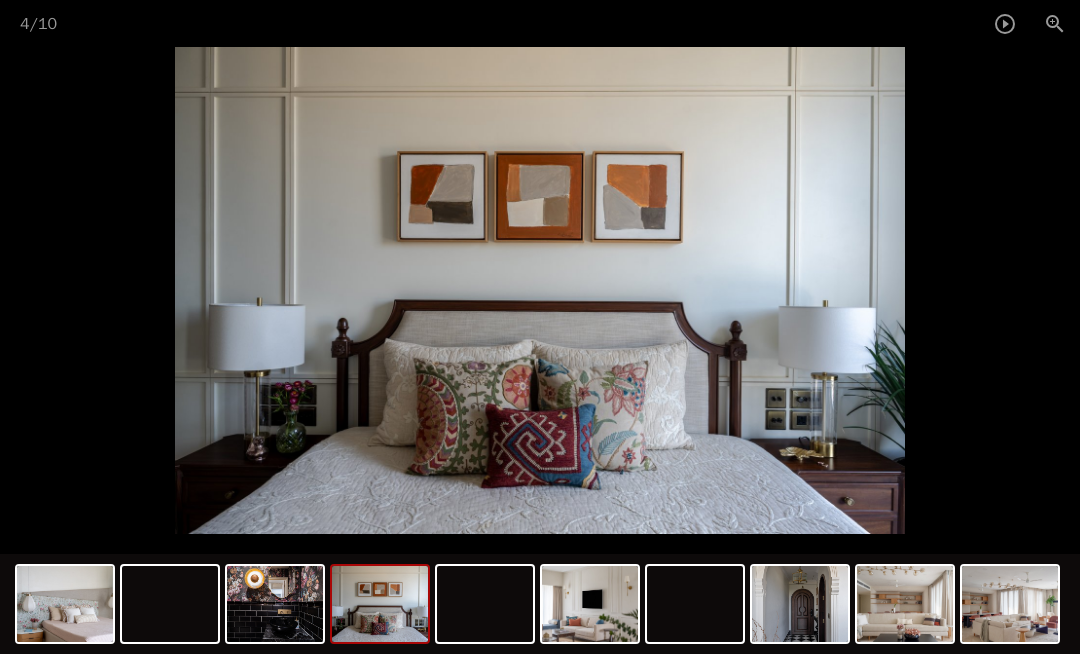 click at bounding box center [65, 604] 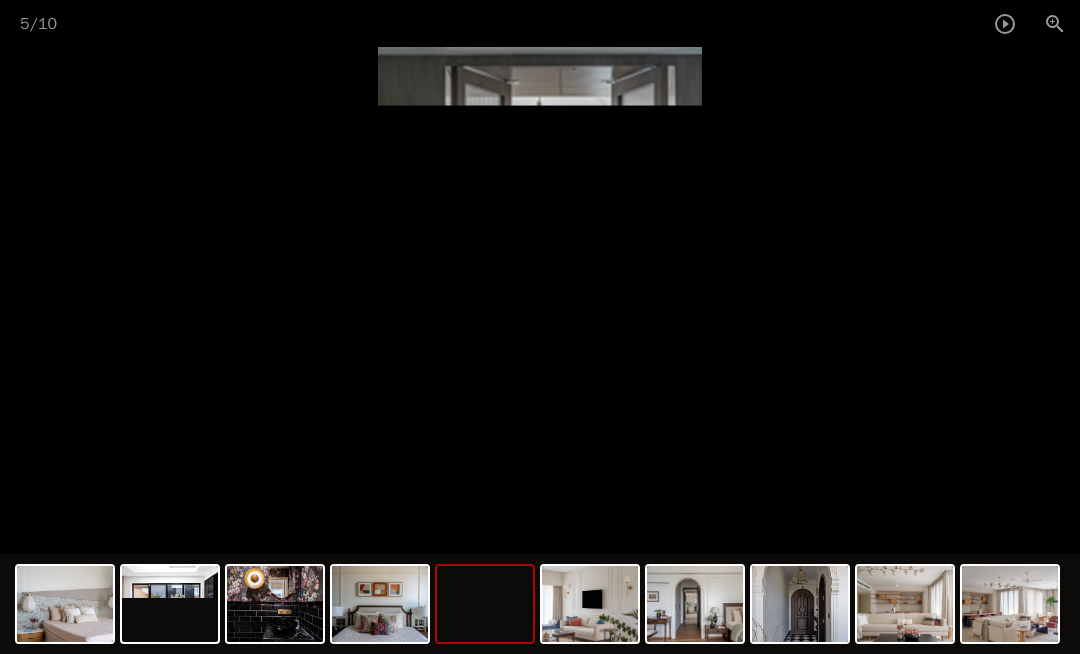 click at bounding box center [65, 604] 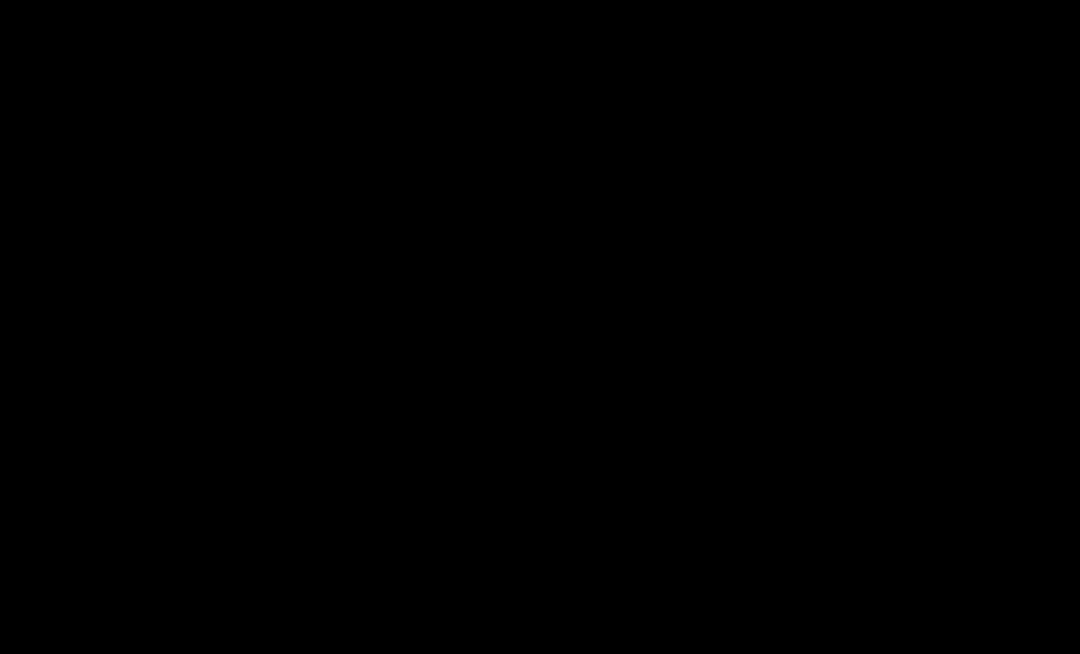 click on "1  /
10" at bounding box center [540, 327] 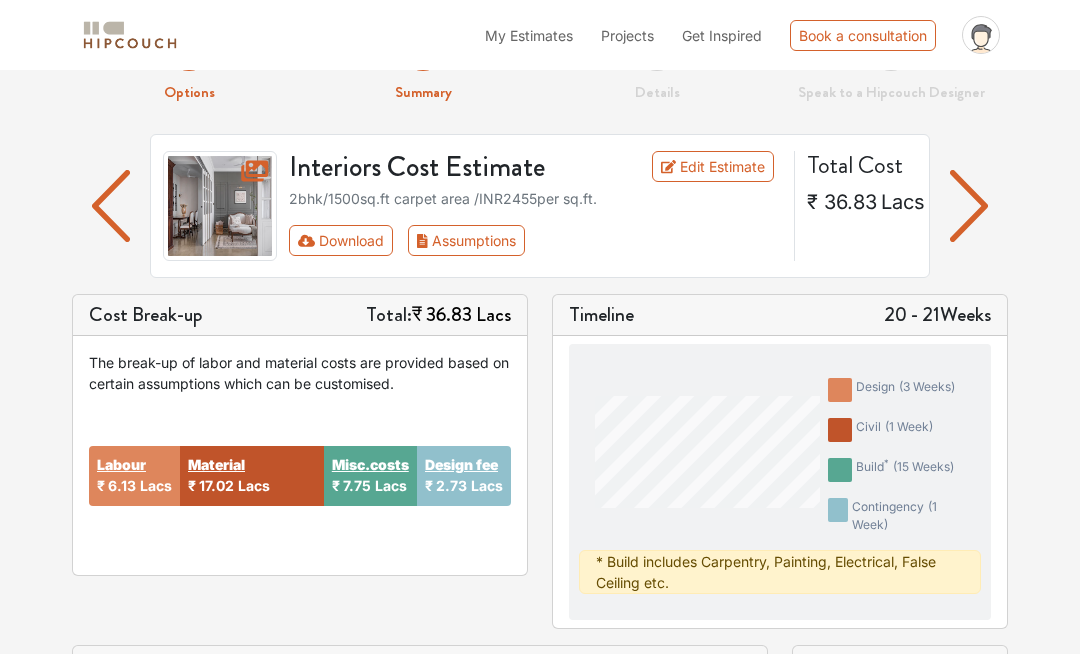 click on "Download" at bounding box center [341, 240] 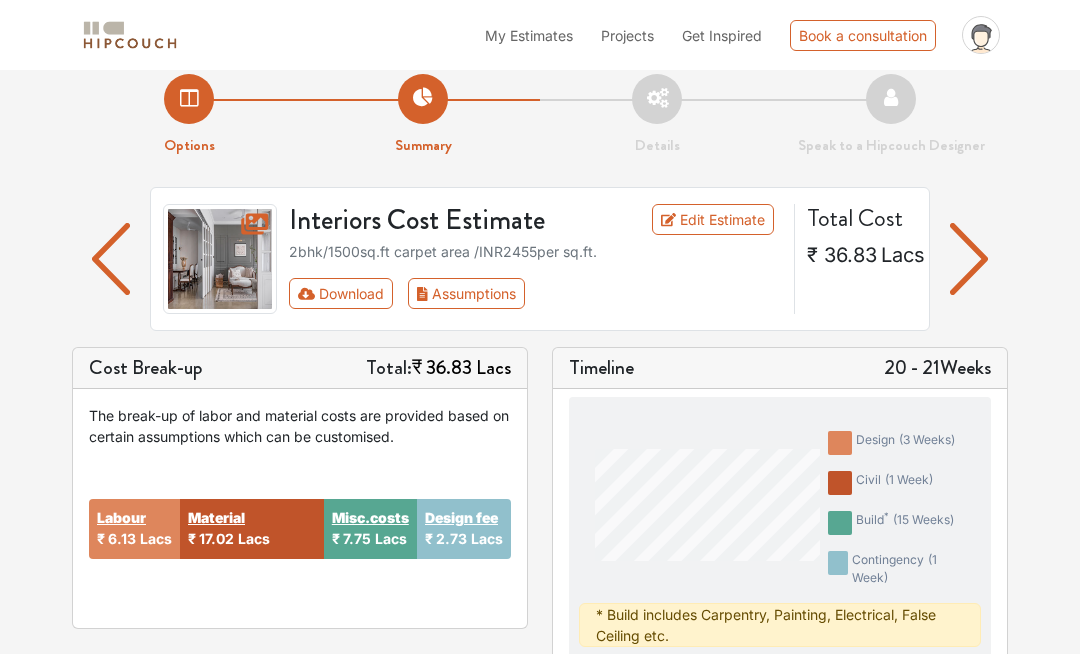 scroll, scrollTop: 0, scrollLeft: 0, axis: both 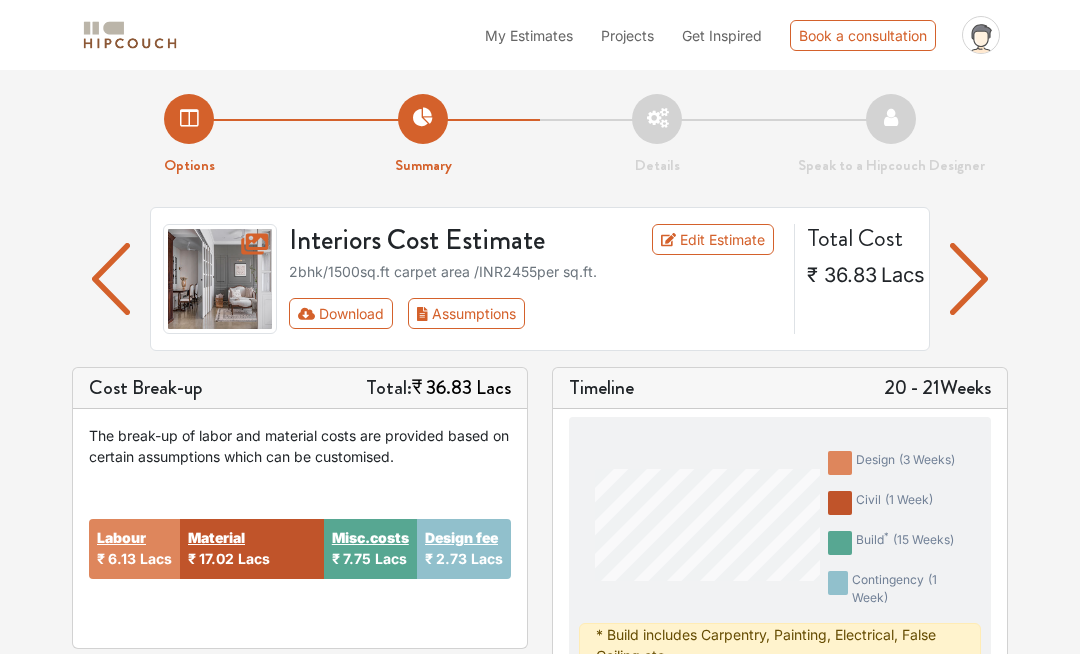 click at bounding box center [111, 279] 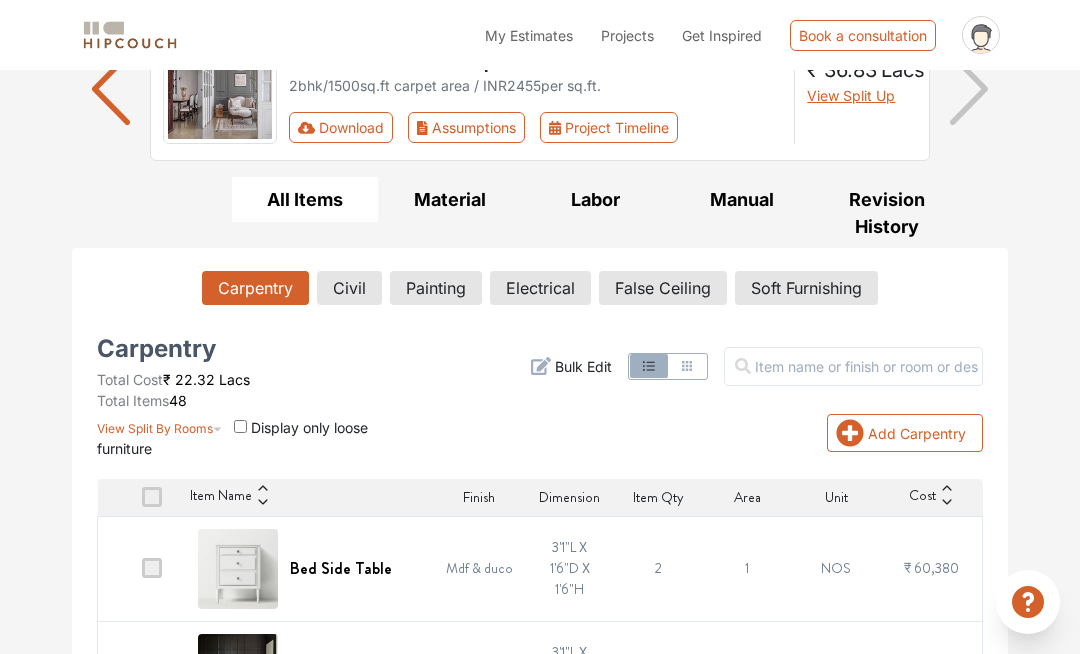 scroll, scrollTop: 0, scrollLeft: 0, axis: both 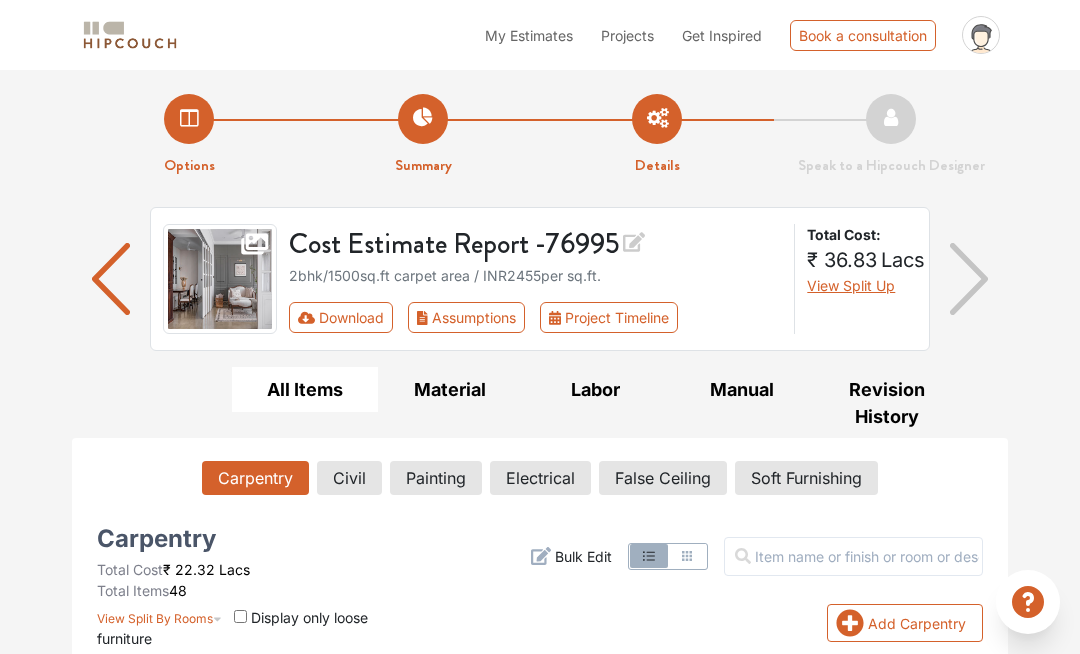 click on "Civil" at bounding box center [349, 478] 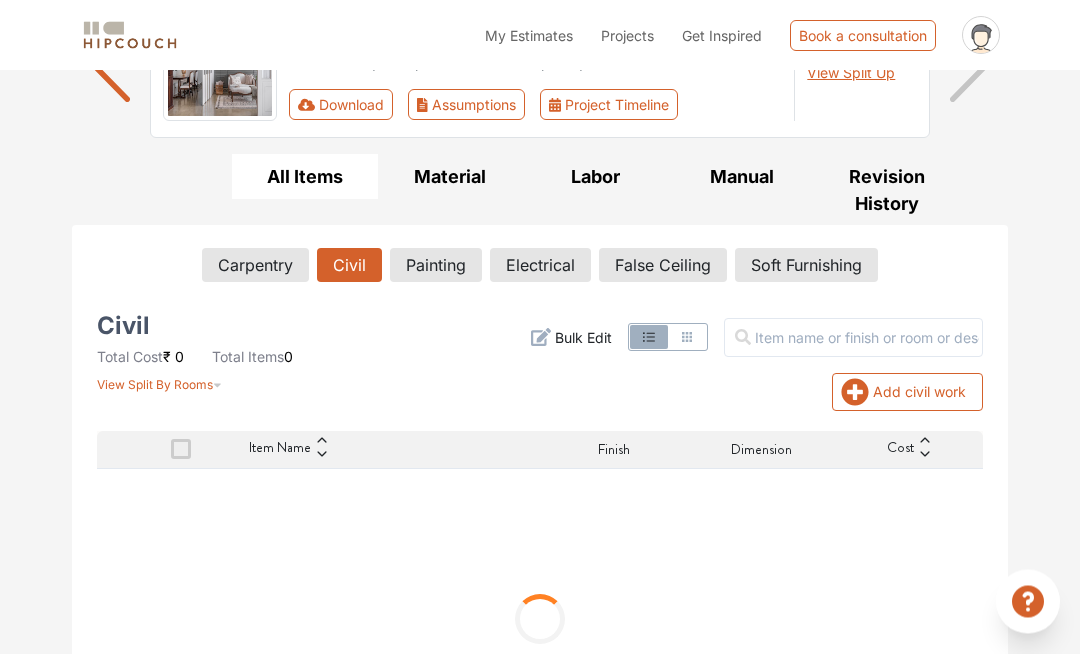 scroll, scrollTop: 201, scrollLeft: 0, axis: vertical 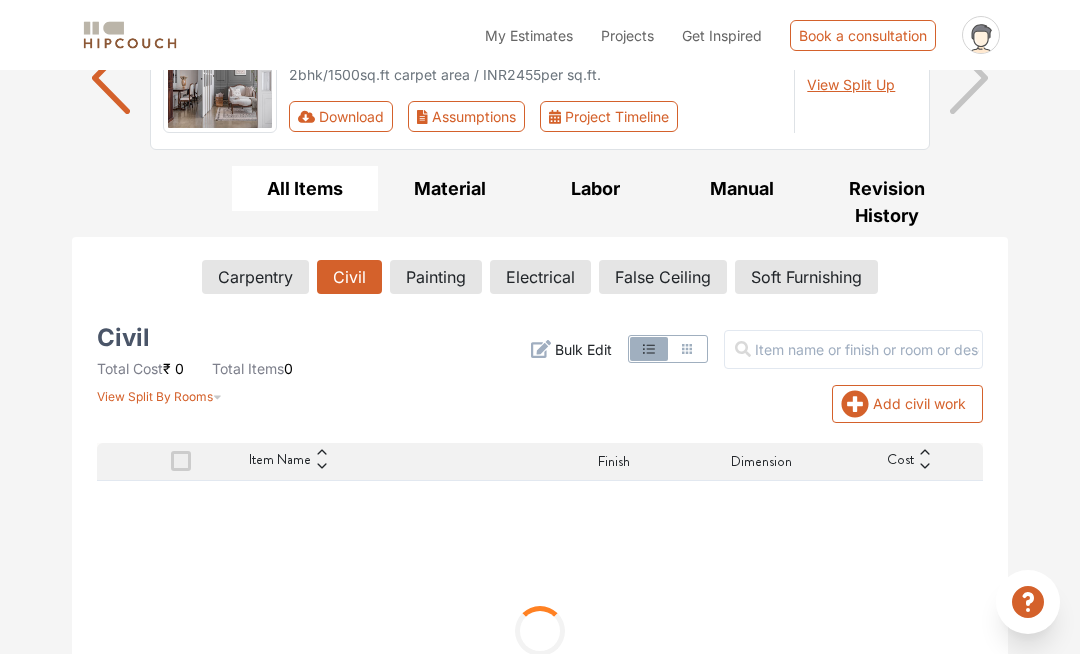 click on "Painting" at bounding box center [436, 277] 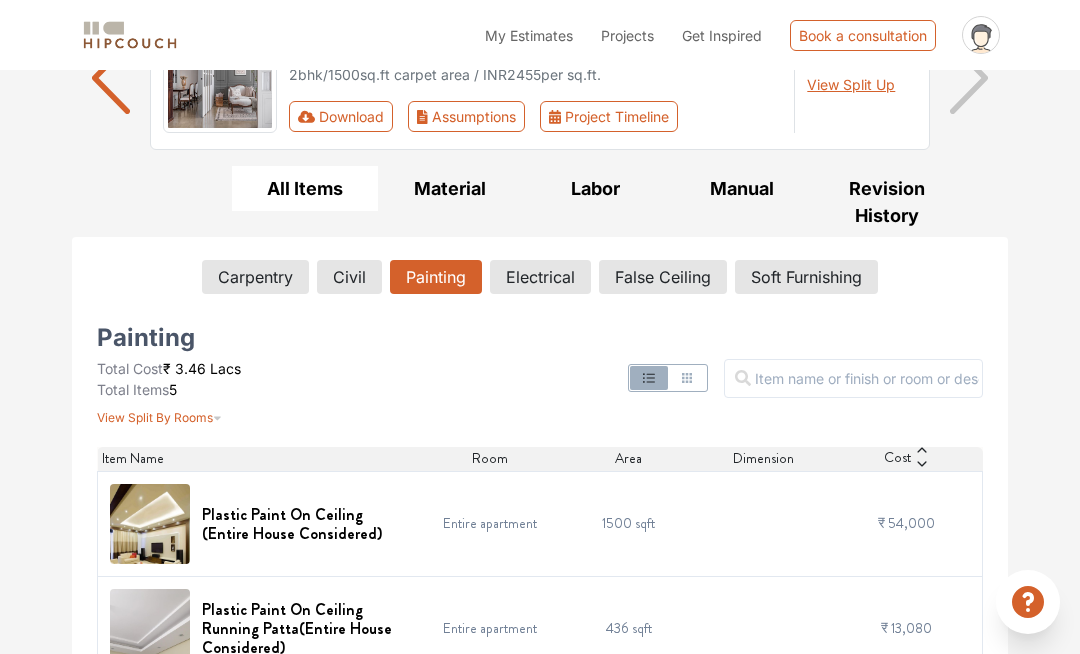 click on "All Items" at bounding box center (305, 188) 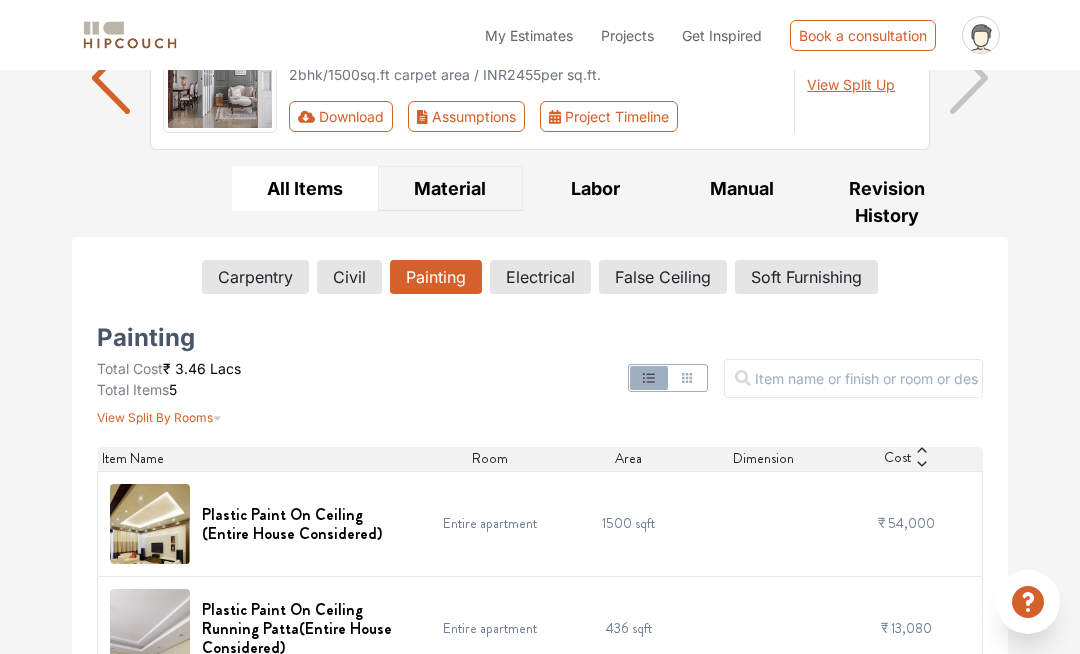 click on "Material" at bounding box center (451, 188) 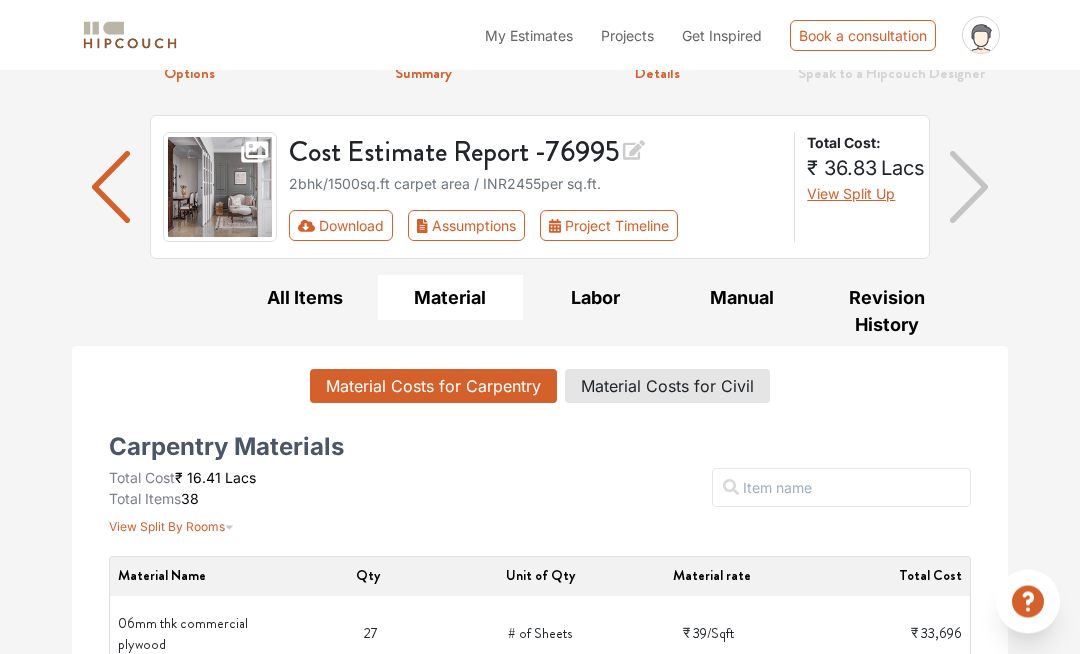 scroll, scrollTop: 0, scrollLeft: 0, axis: both 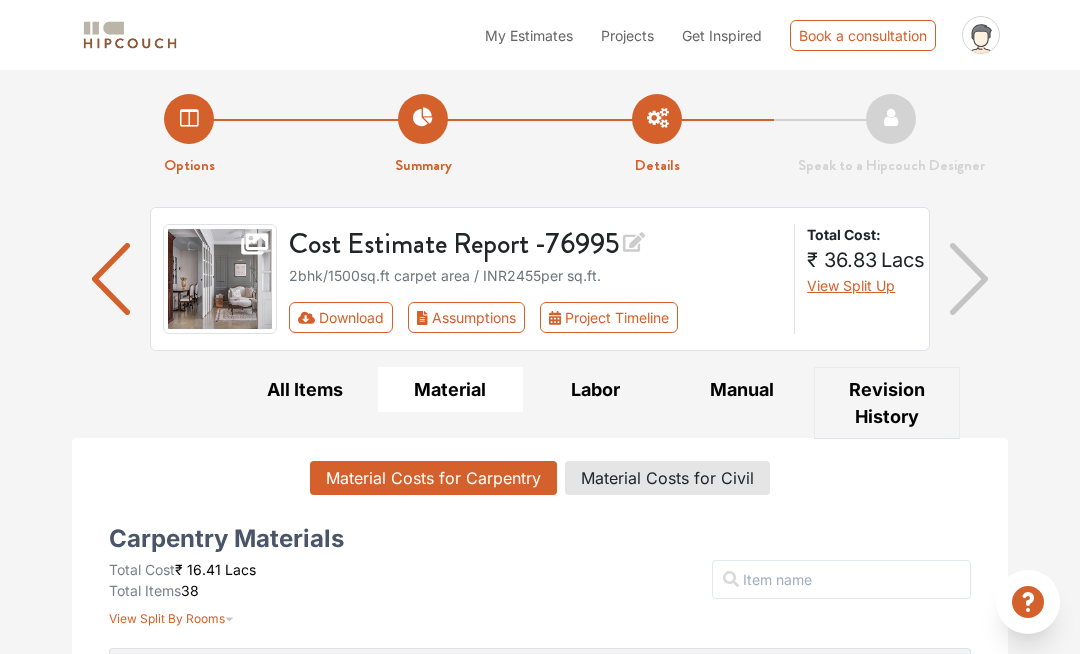 click on "Revision History" at bounding box center [887, 403] 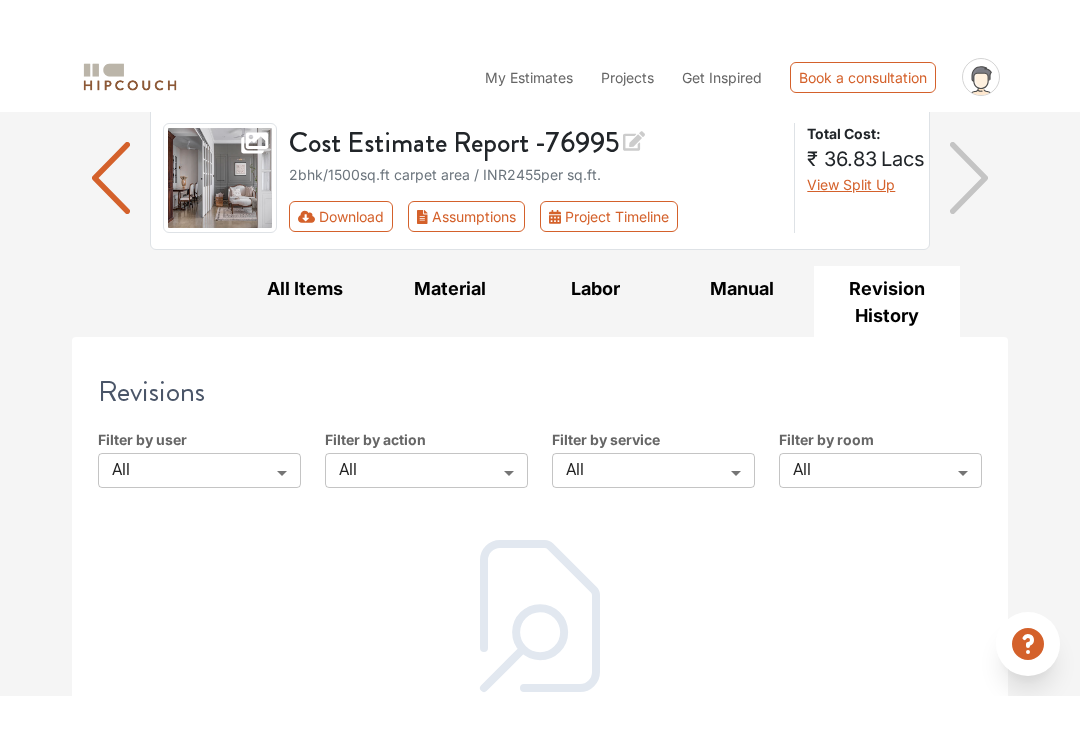 scroll, scrollTop: 0, scrollLeft: 0, axis: both 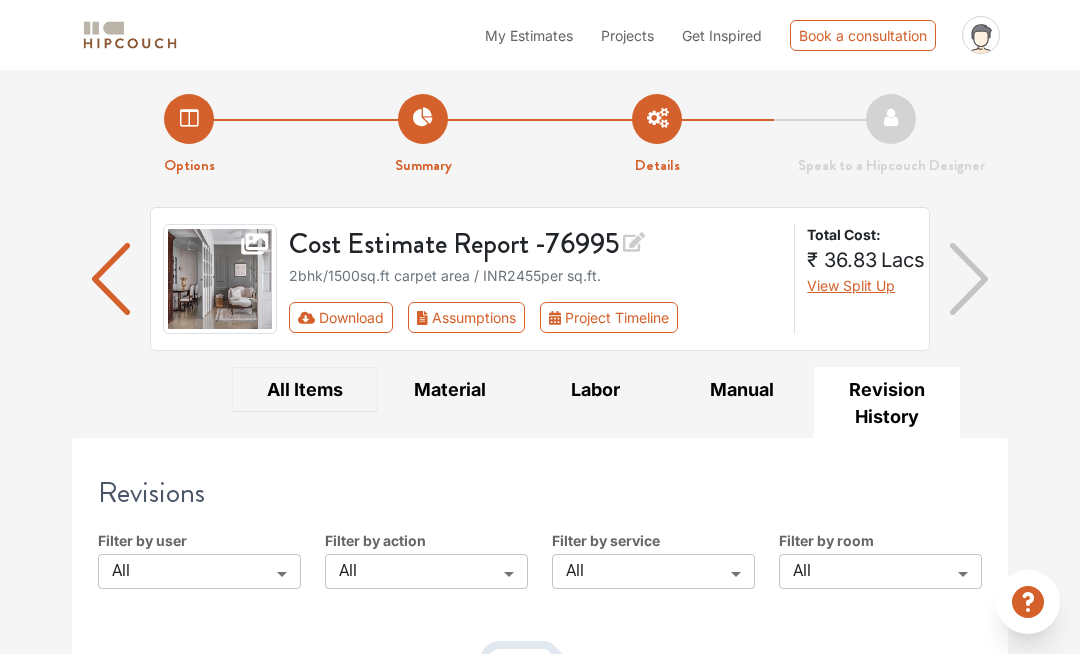 click on "All Items" at bounding box center [305, 389] 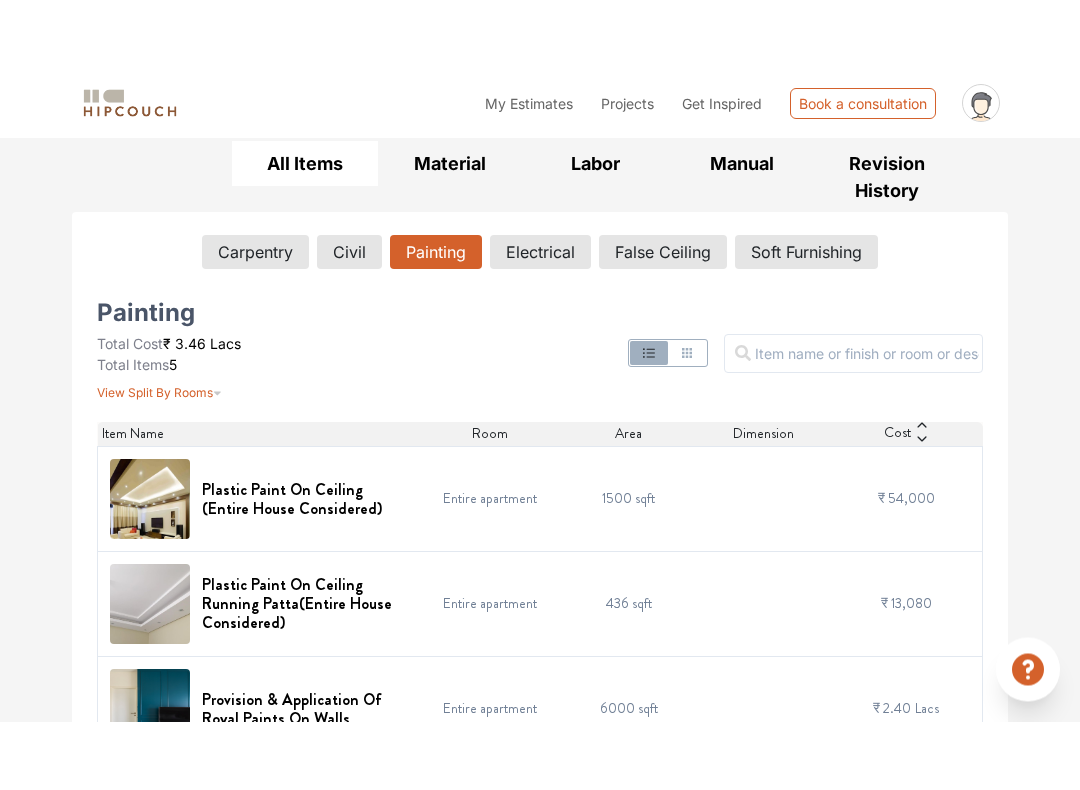 scroll, scrollTop: 0, scrollLeft: 0, axis: both 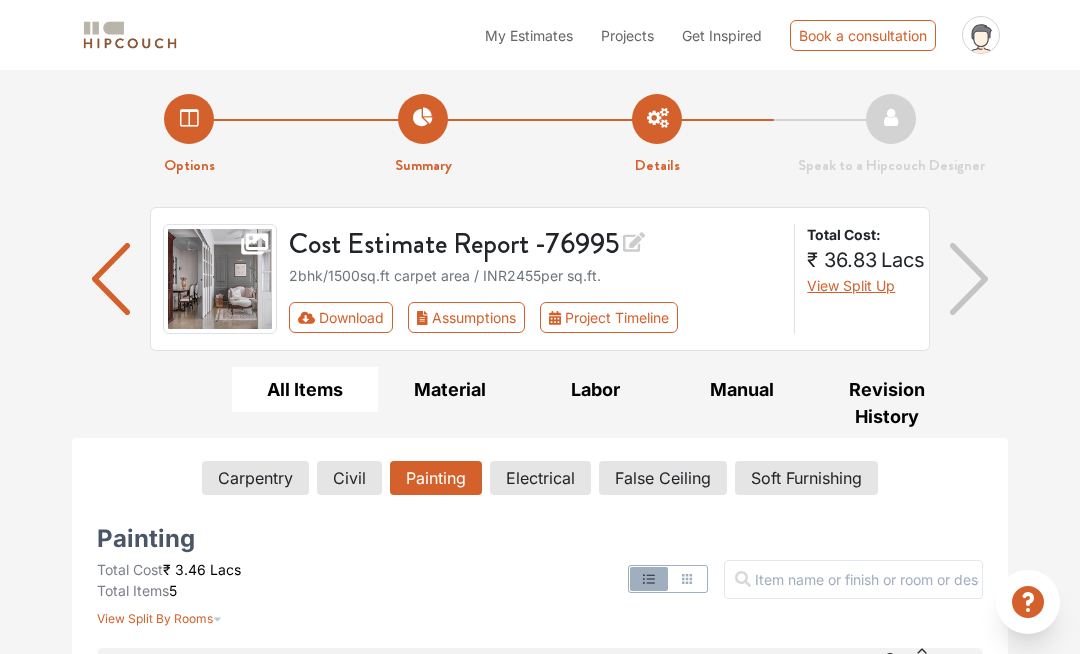click on "Options" at bounding box center (189, 135) 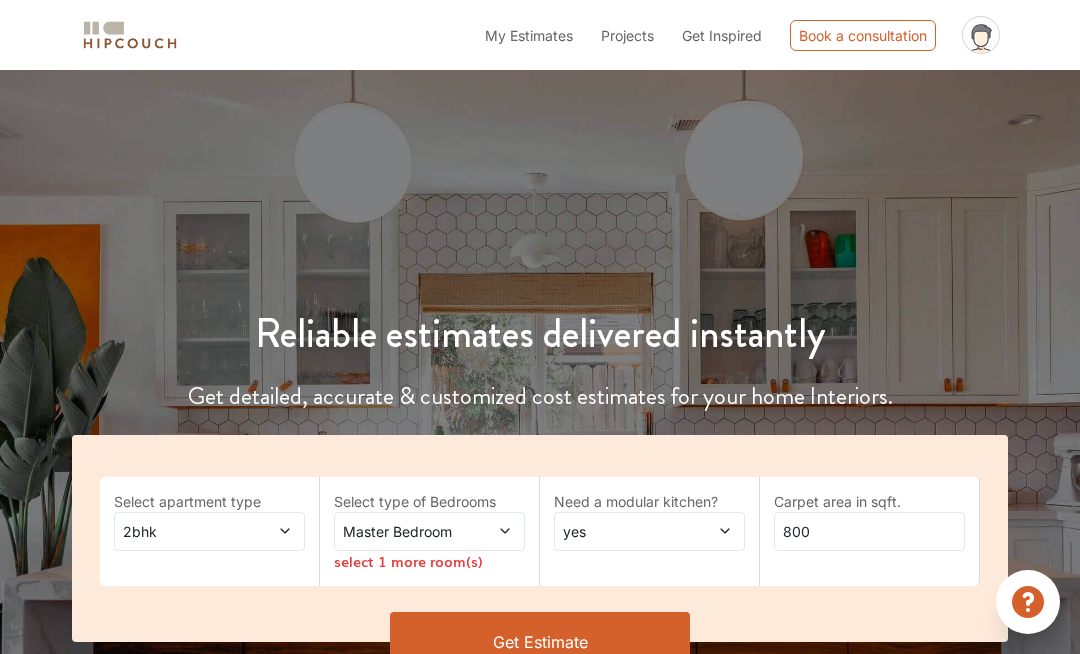 click on "Reliable estimates delivered instantly Get detailed, accurate & customized cost estimates for your home Interiors. Select apartment type 2bhk Select type of Bedrooms Master Bedroom select 1 more room(s) Need a modular kitchen? yes Carpet area in sqft. 800 Get Estimate" at bounding box center [540, 410] 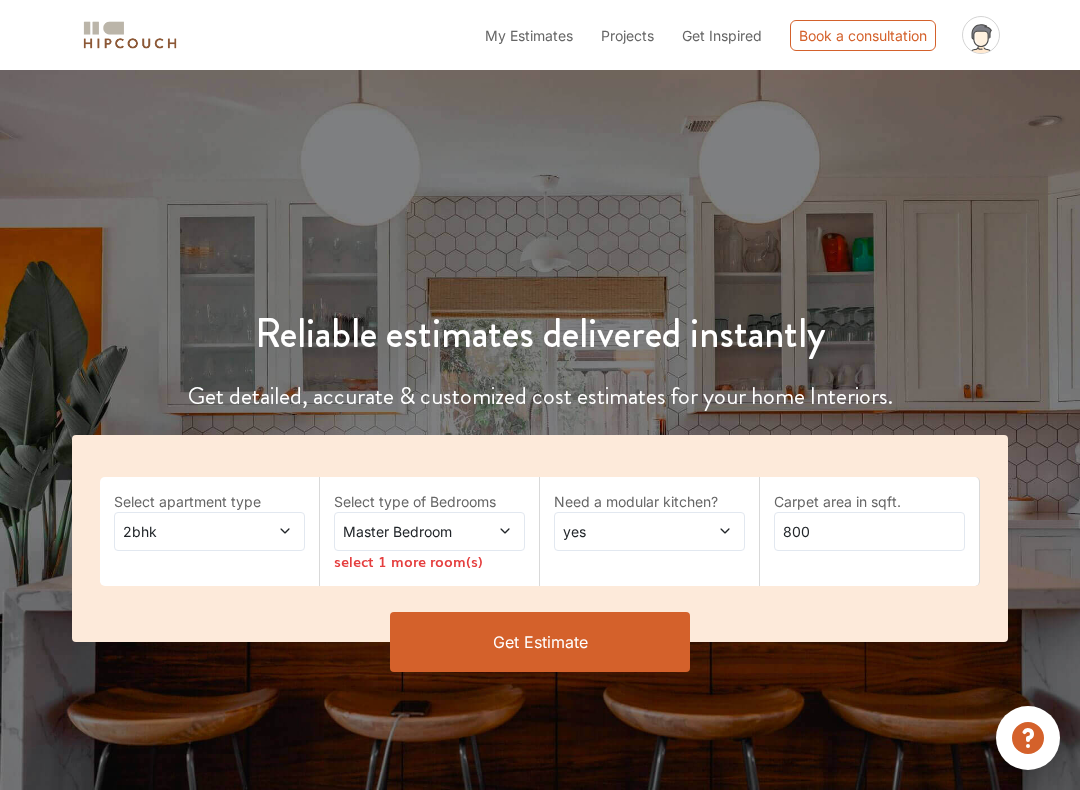 click on "Master Bedroom" at bounding box center (209, 531) 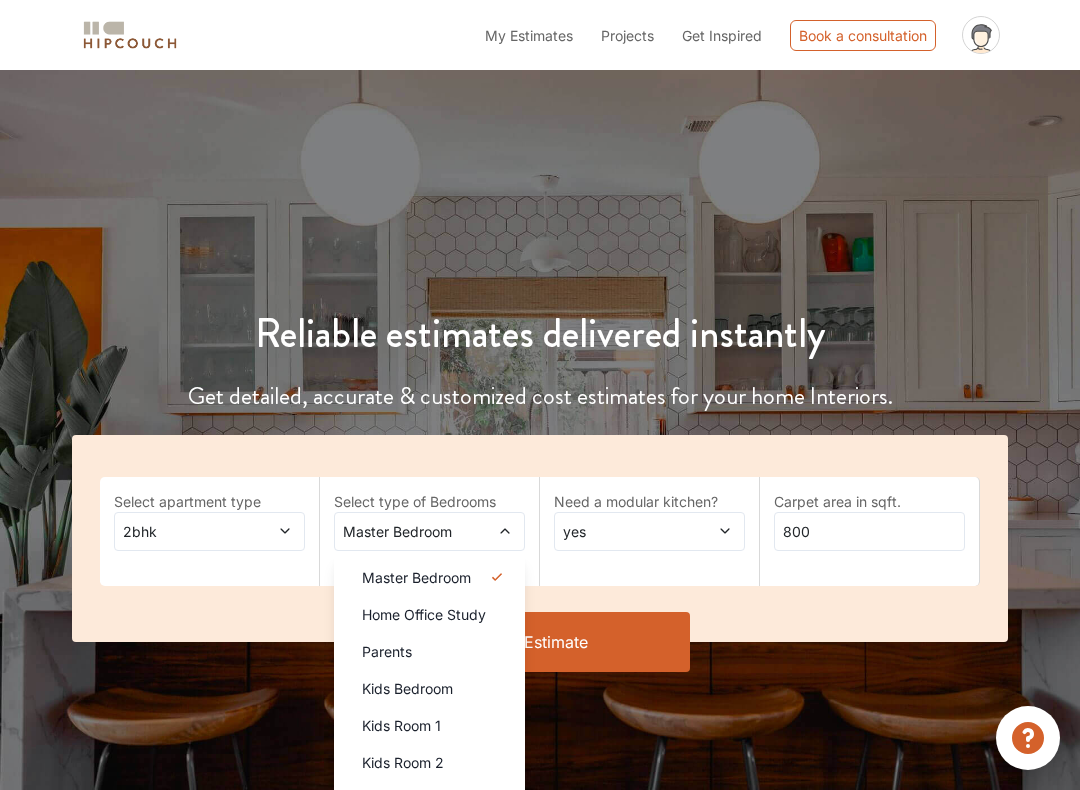 click on "Parents" at bounding box center [429, 651] 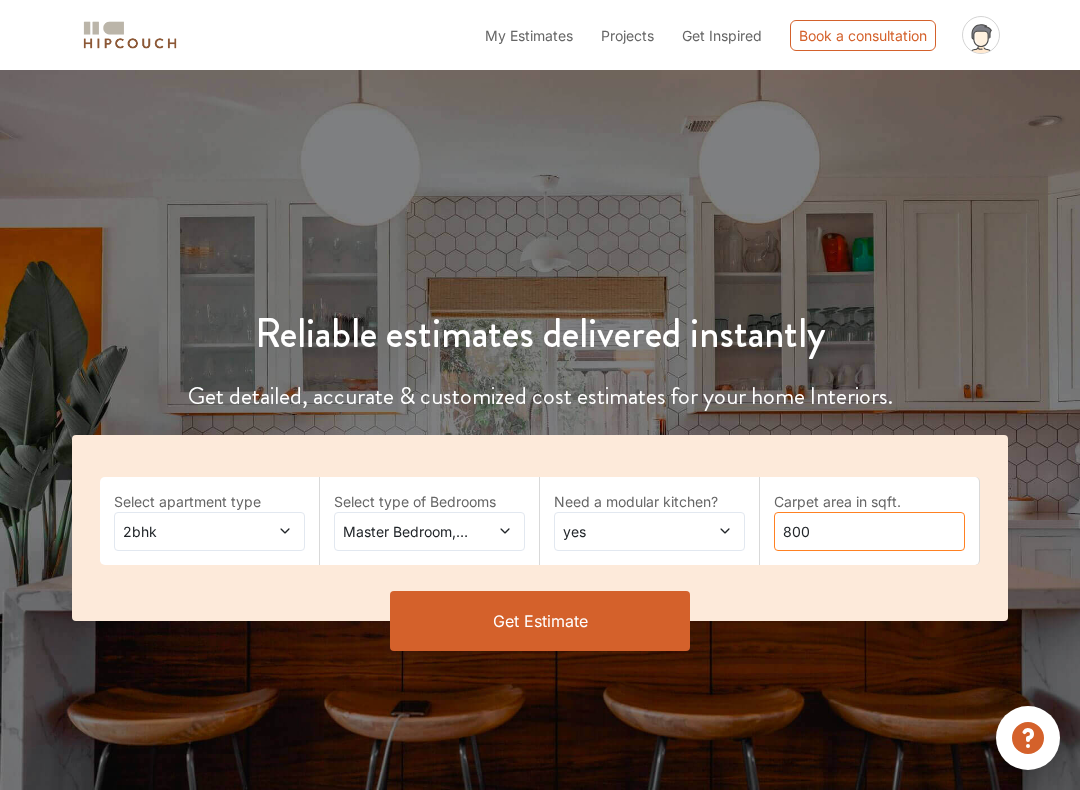 click on "800" at bounding box center [869, 531] 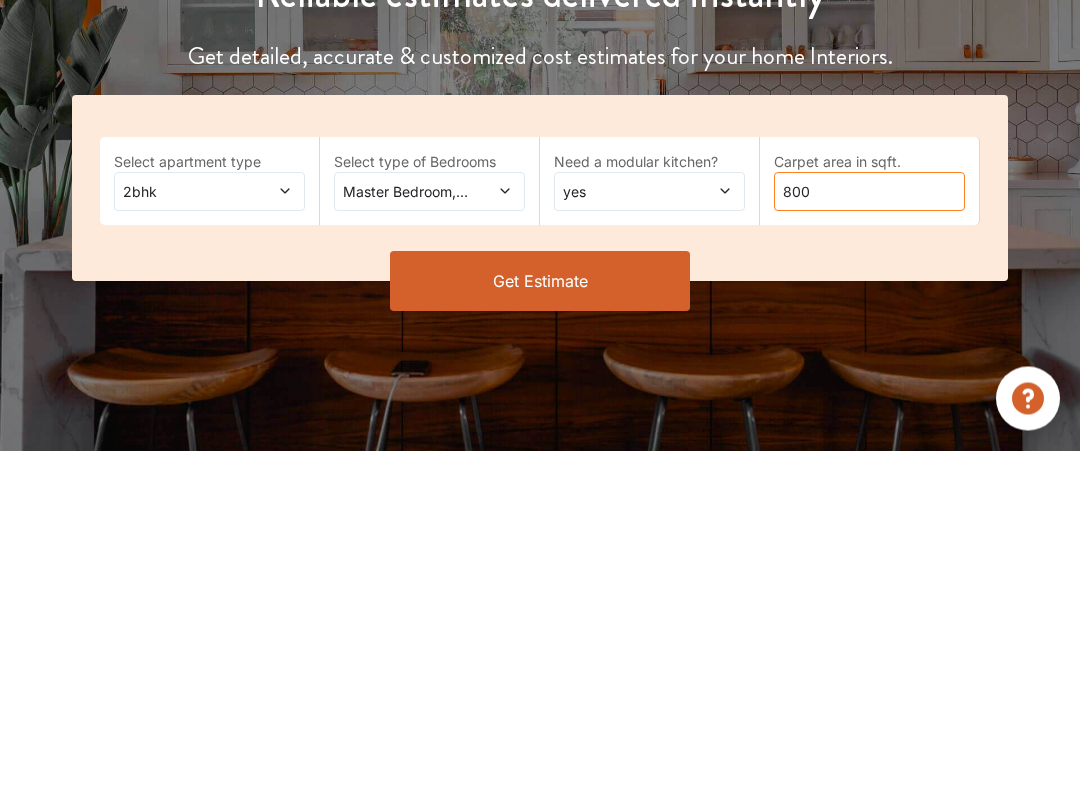click on "800" at bounding box center [869, 531] 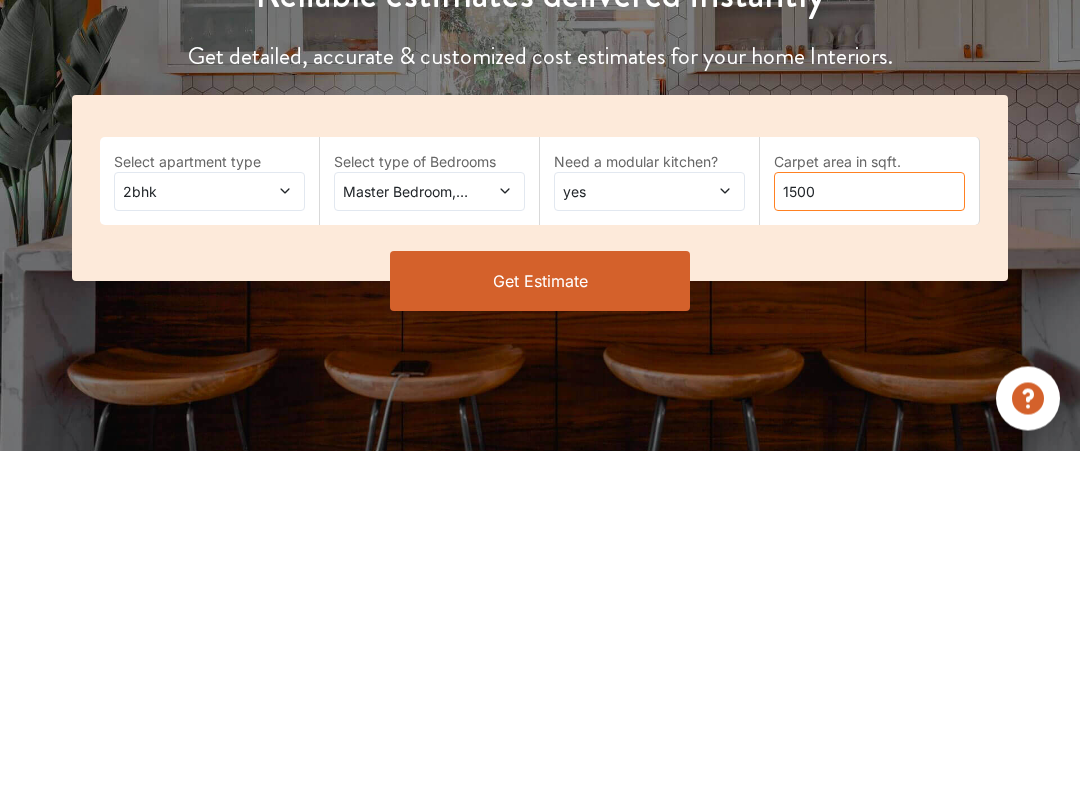 type on "1500" 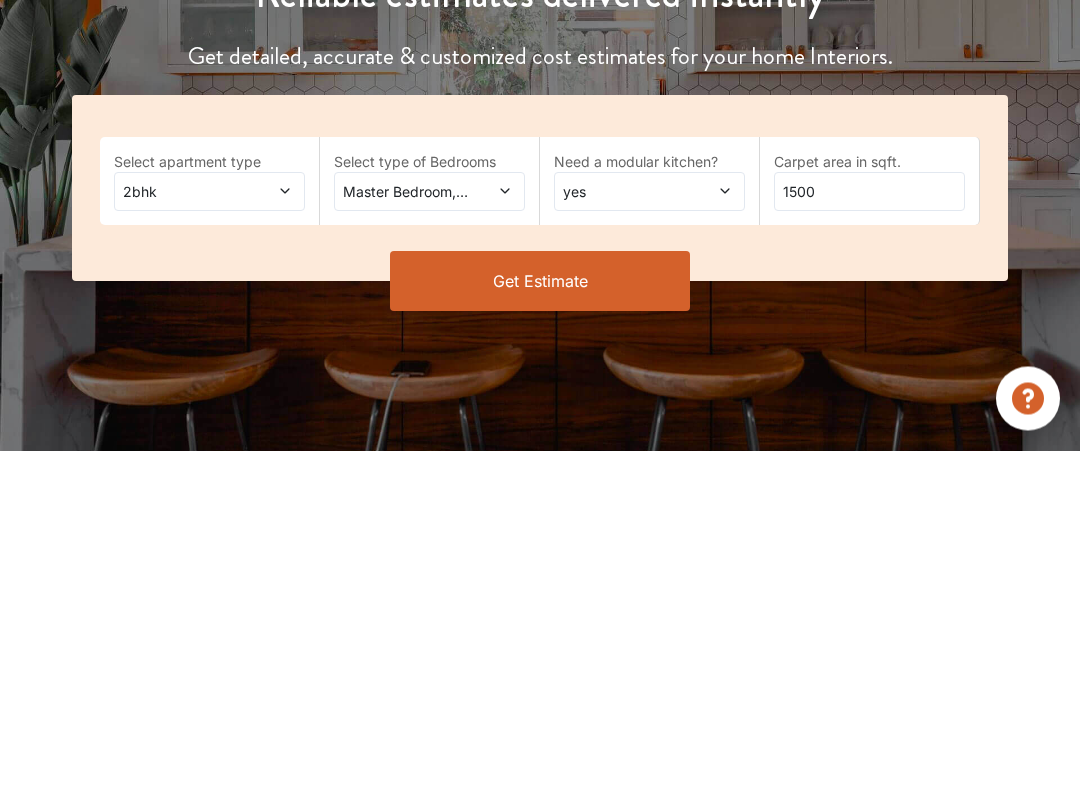 click on "Get Estimate" at bounding box center (540, 621) 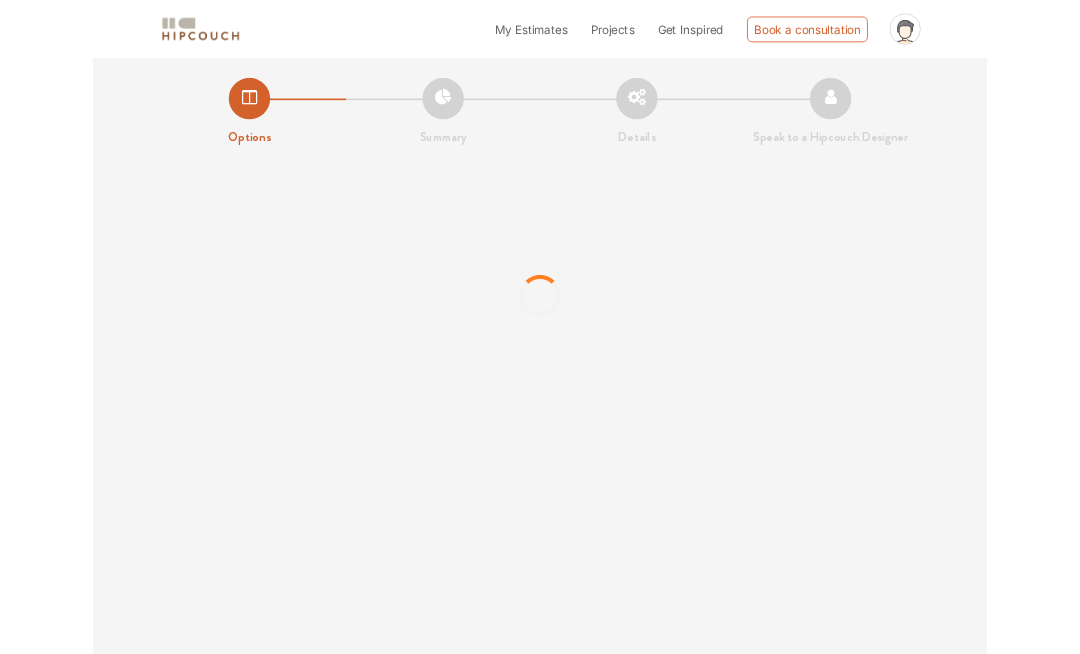 scroll, scrollTop: 0, scrollLeft: 0, axis: both 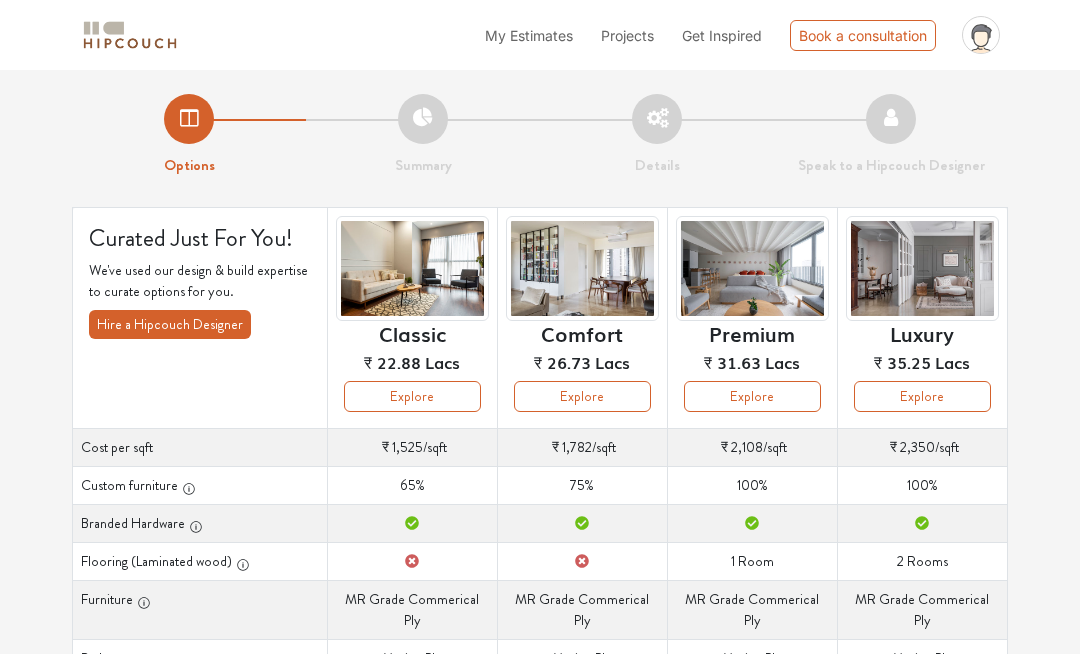 click on "Details" at bounding box center [657, 135] 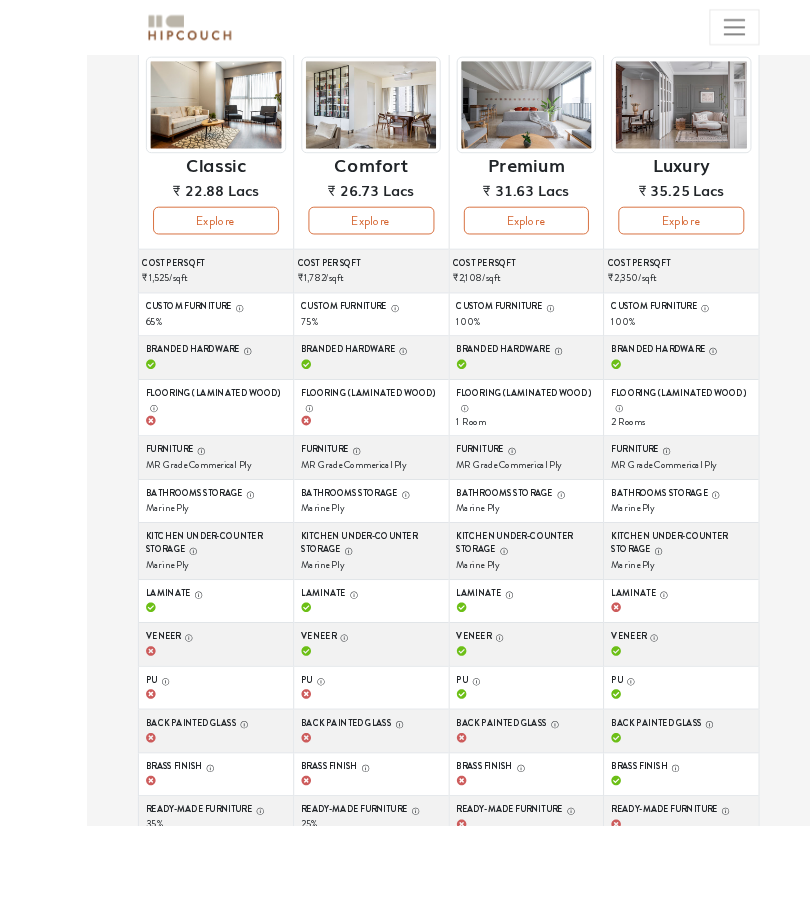 scroll, scrollTop: 371, scrollLeft: 0, axis: vertical 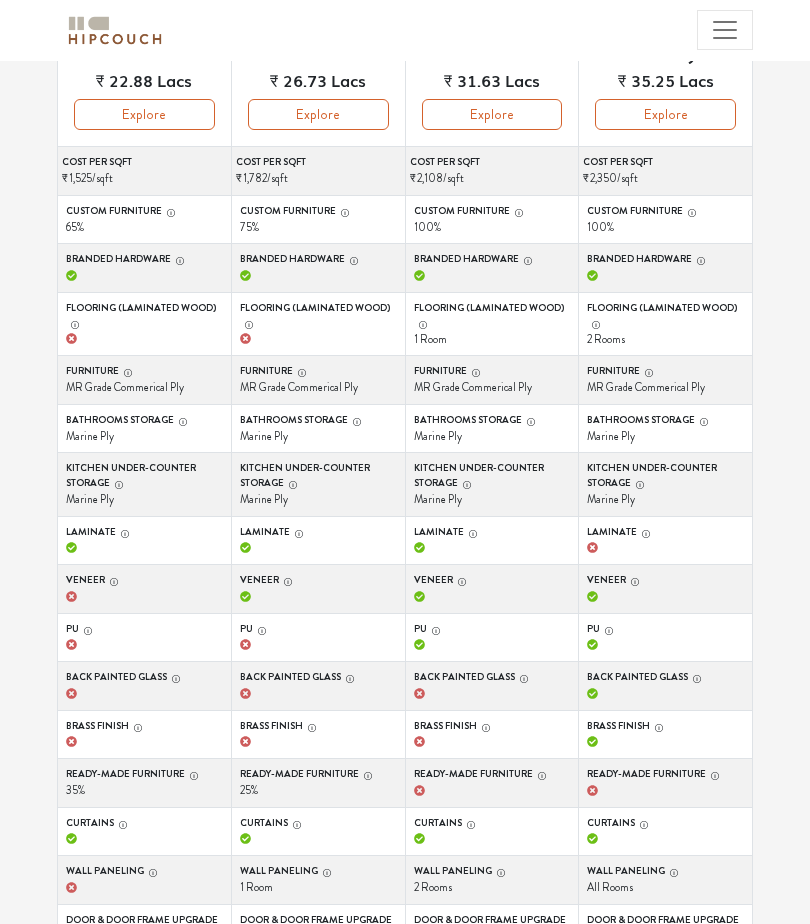 click on "Kitchen Under-counter storage Marine Ply" at bounding box center (666, 171) 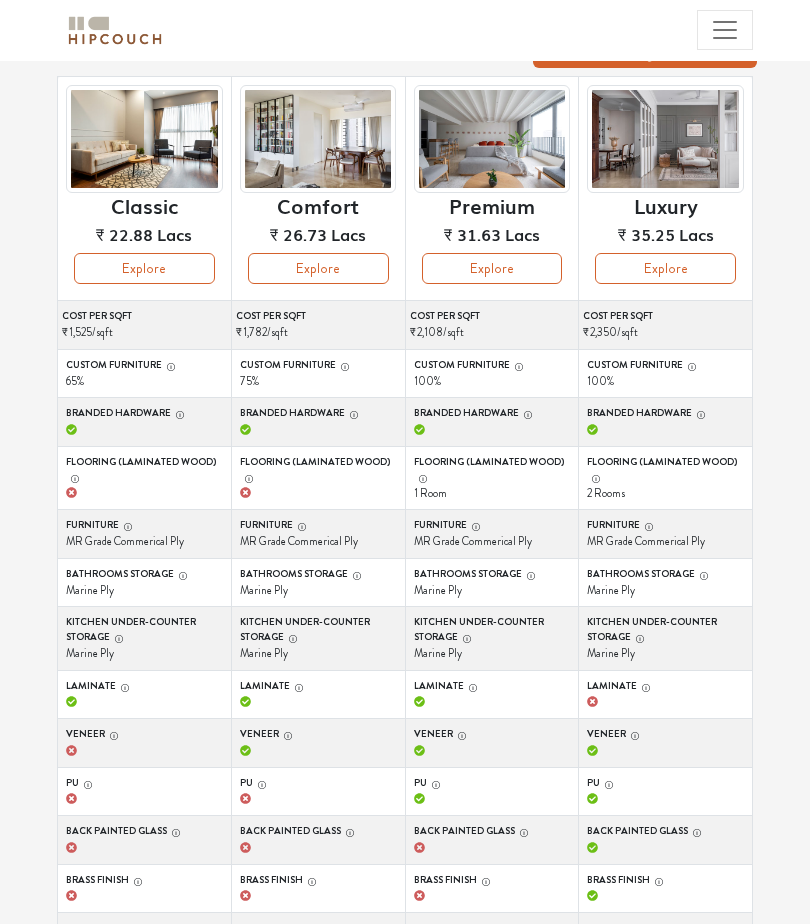 scroll, scrollTop: 0, scrollLeft: 0, axis: both 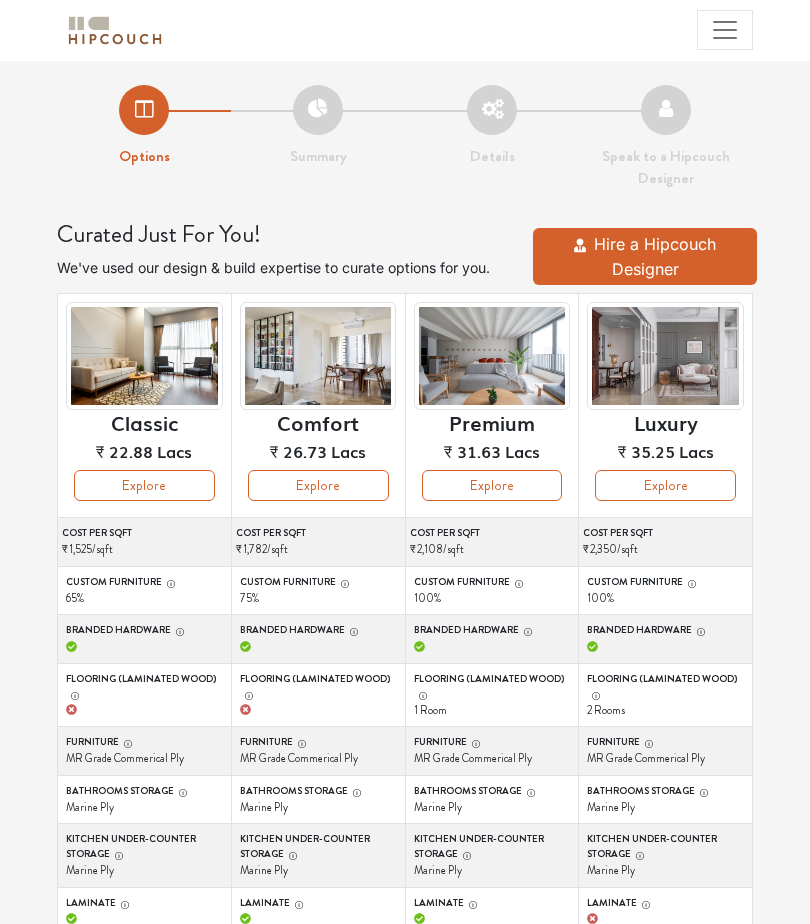 click on "Explore" at bounding box center [144, 485] 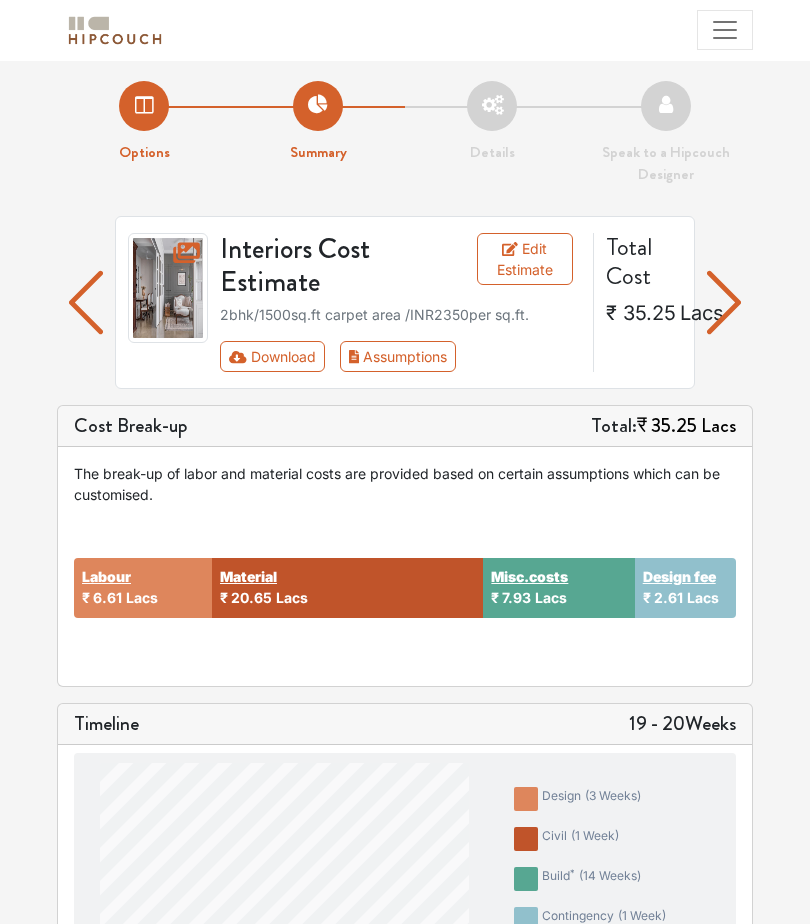 scroll, scrollTop: 0, scrollLeft: 0, axis: both 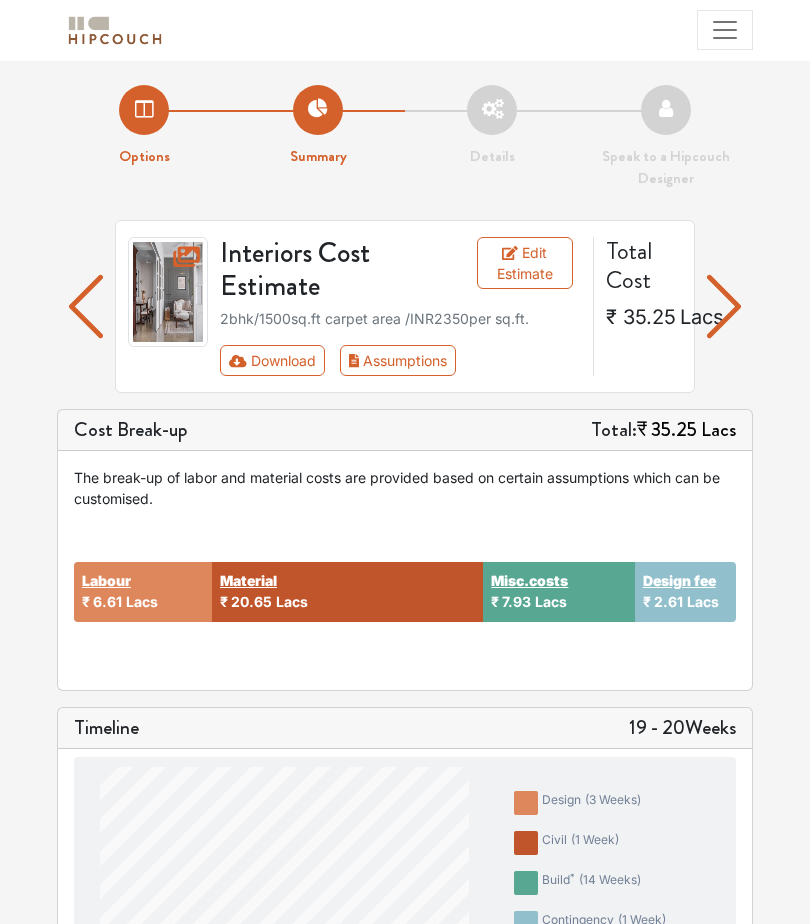 click on "Download" at bounding box center [272, 360] 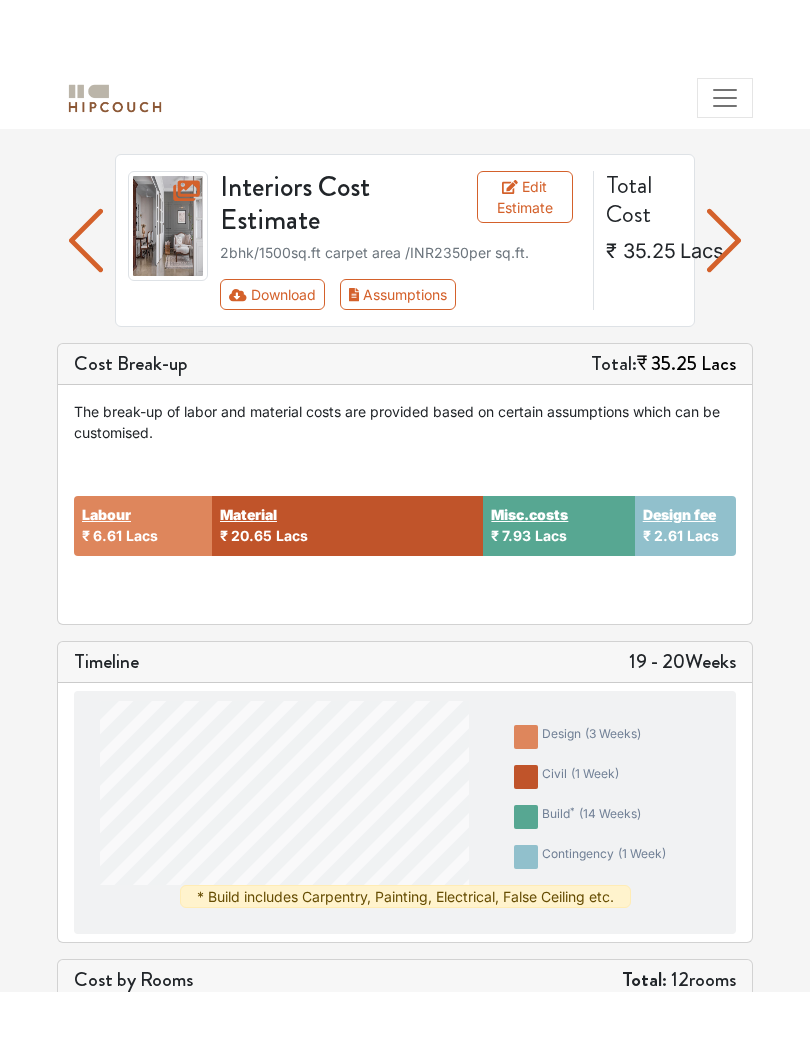 scroll, scrollTop: 0, scrollLeft: 0, axis: both 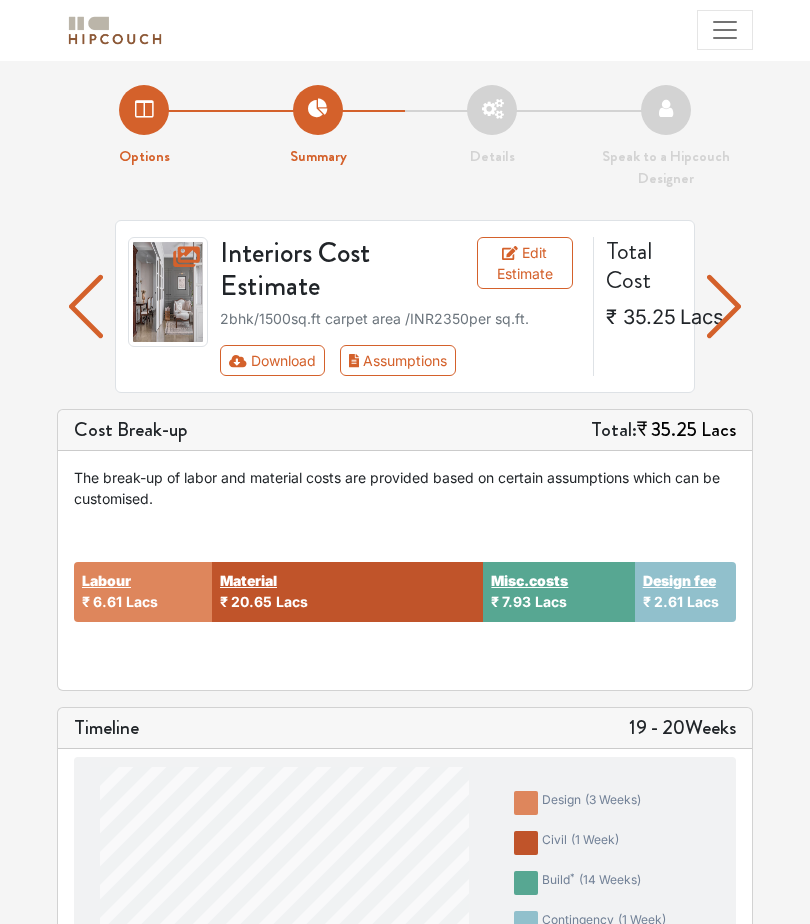 click at bounding box center [86, 306] 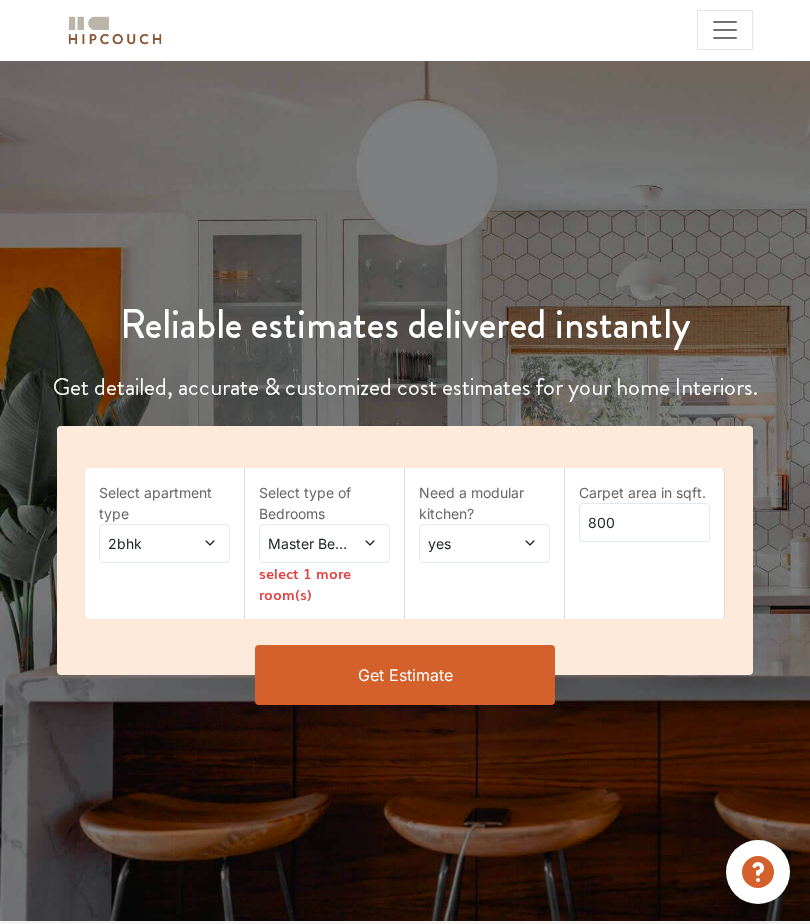 click on "Get Estimate" at bounding box center (405, 675) 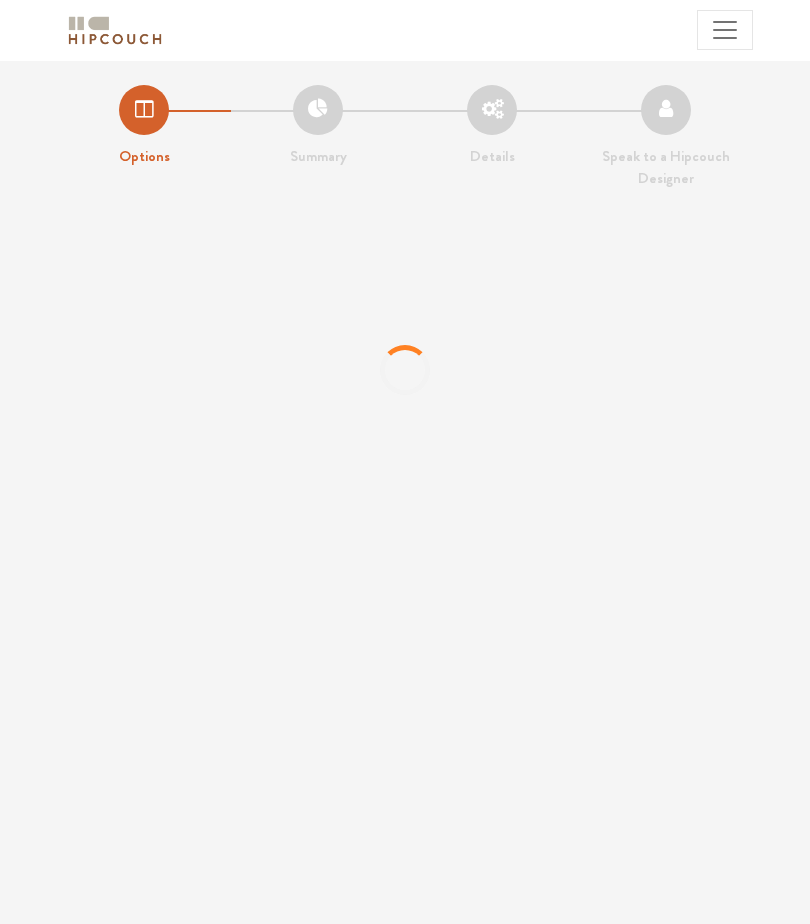 click on "Options" at bounding box center (144, 126) 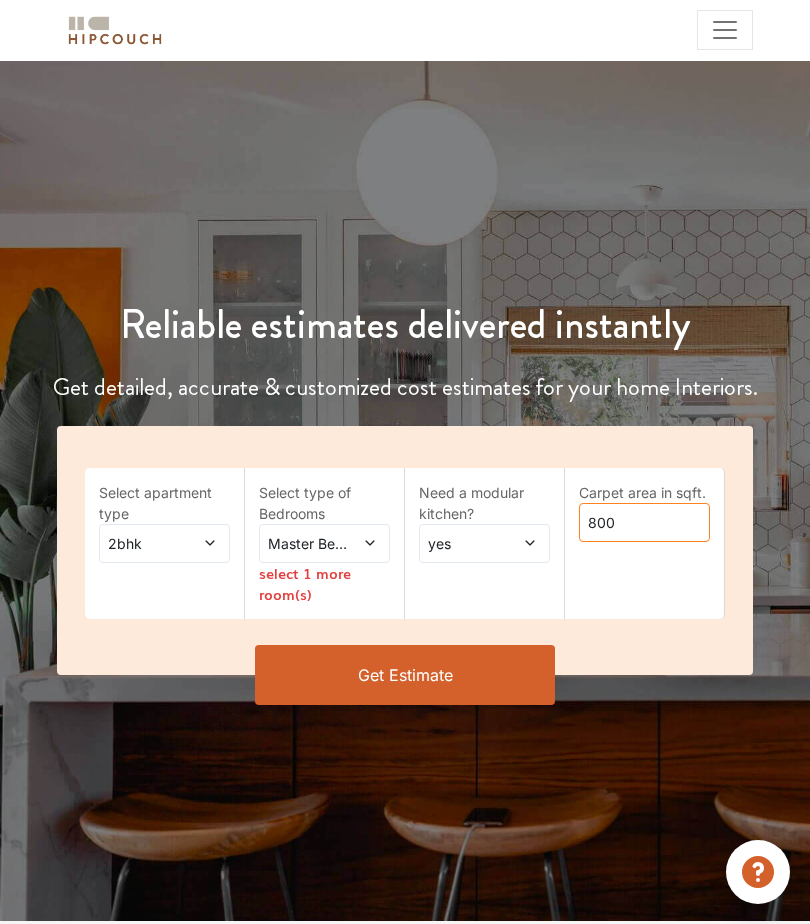 click on "800" at bounding box center [644, 522] 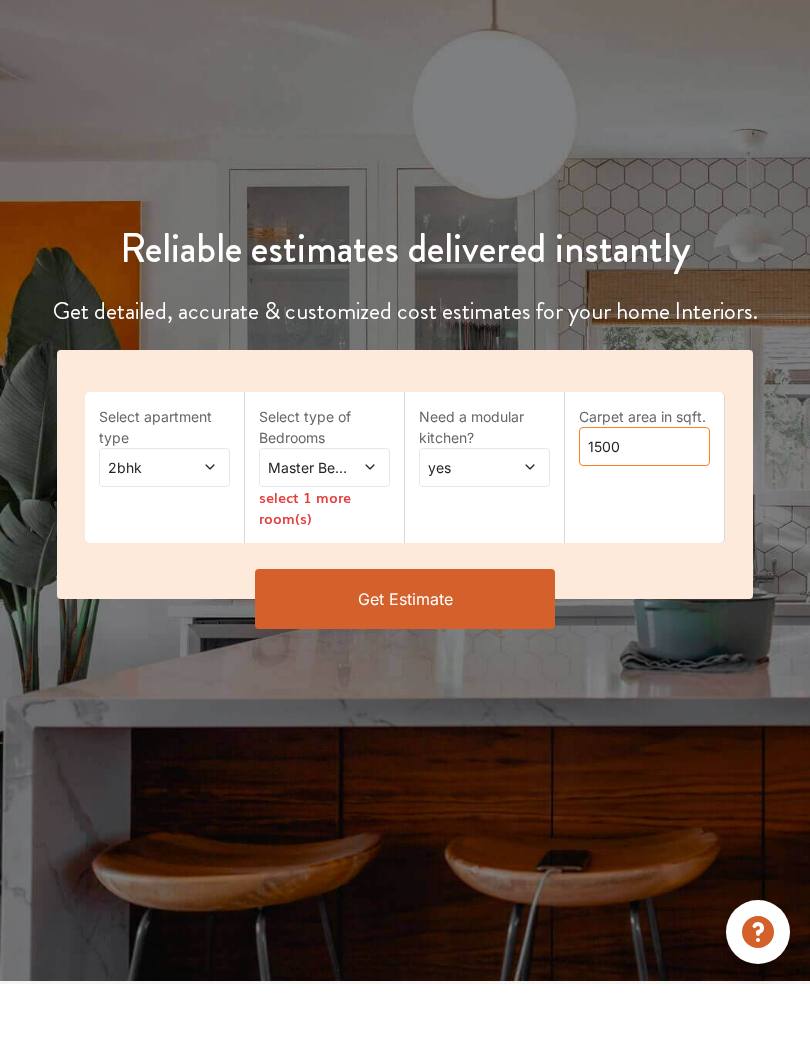 type on "1500" 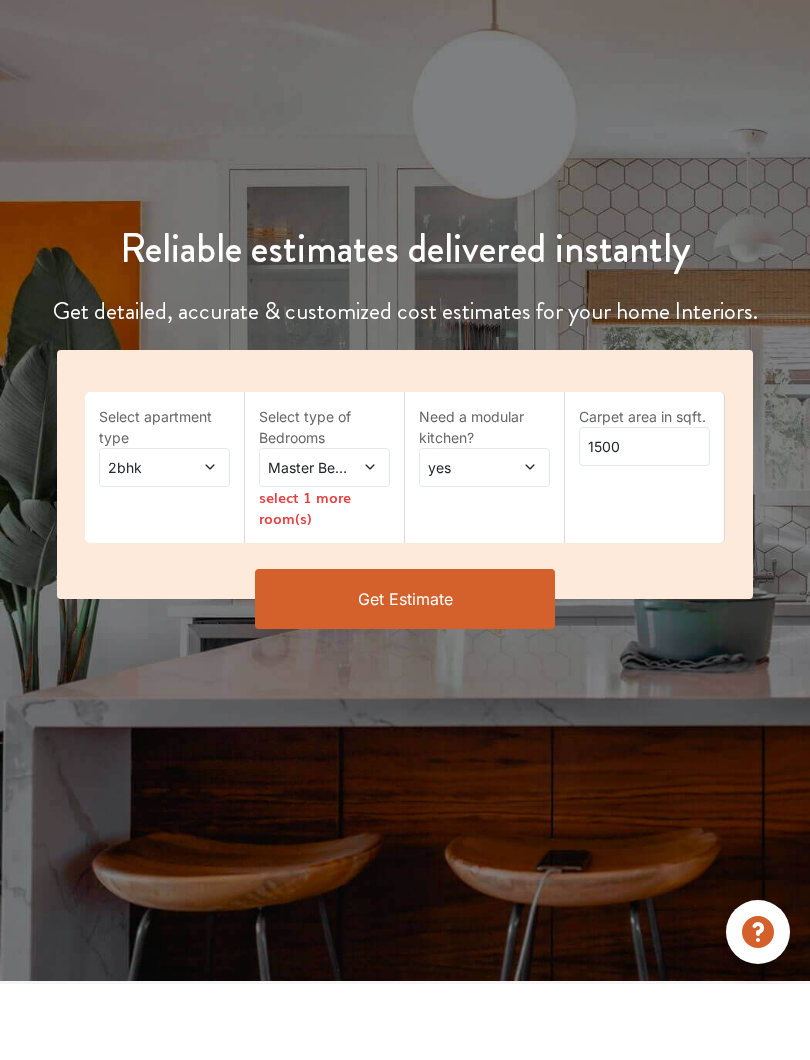click on "Get Estimate" at bounding box center (405, 675) 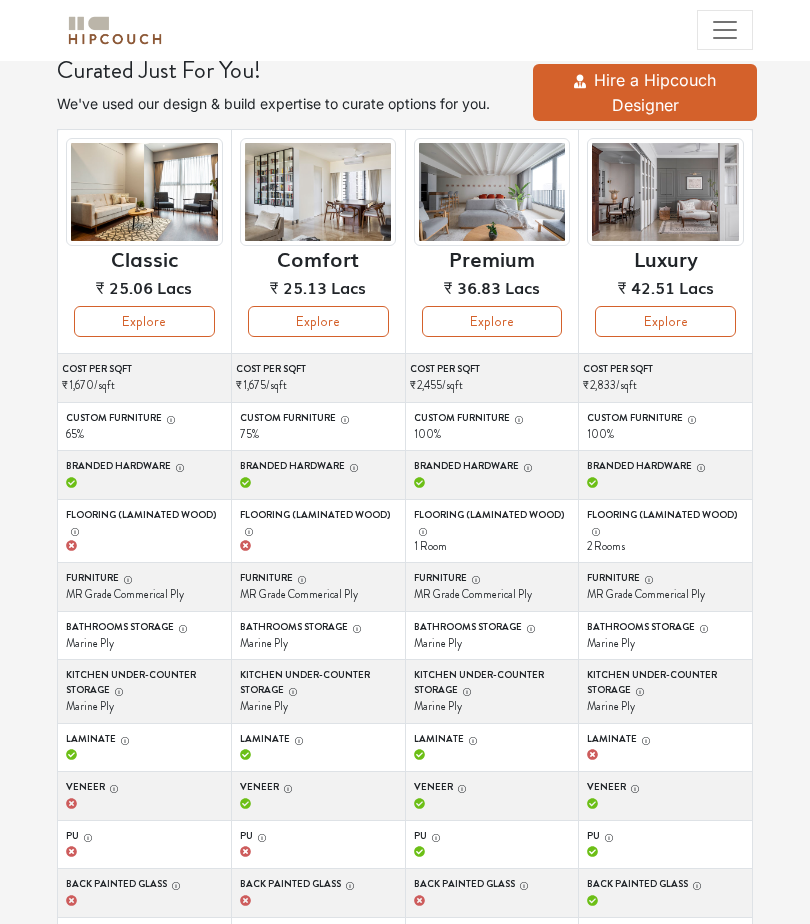 scroll, scrollTop: 0, scrollLeft: 0, axis: both 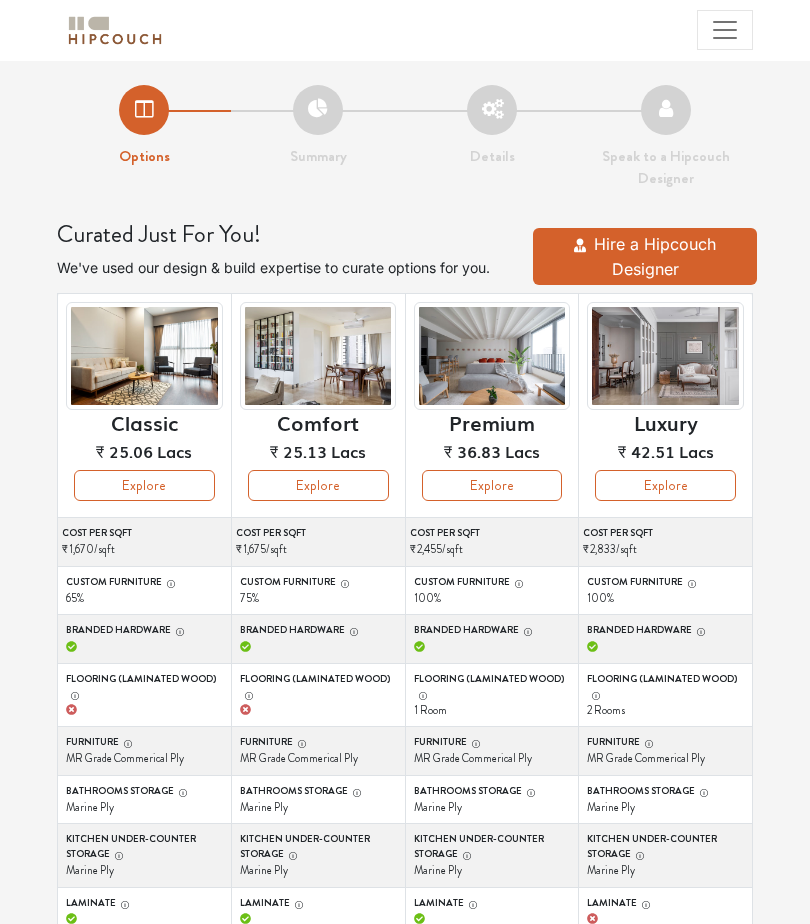 click on "Explore" at bounding box center [144, 485] 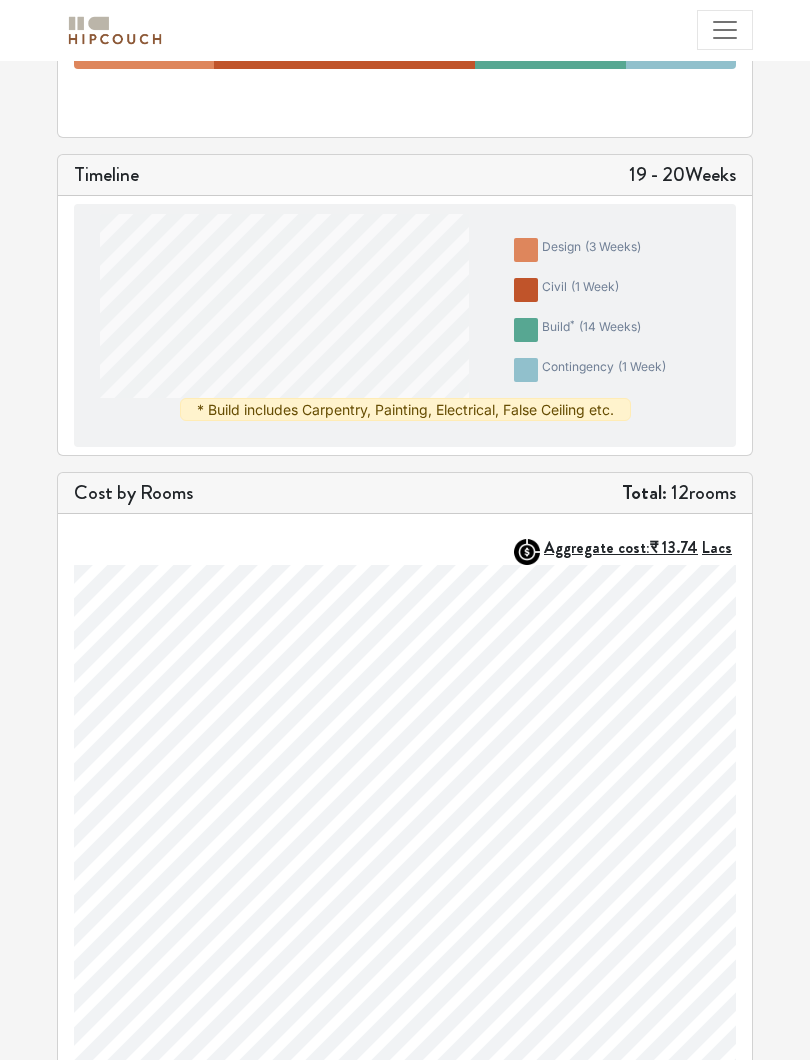 scroll, scrollTop: 555, scrollLeft: 0, axis: vertical 